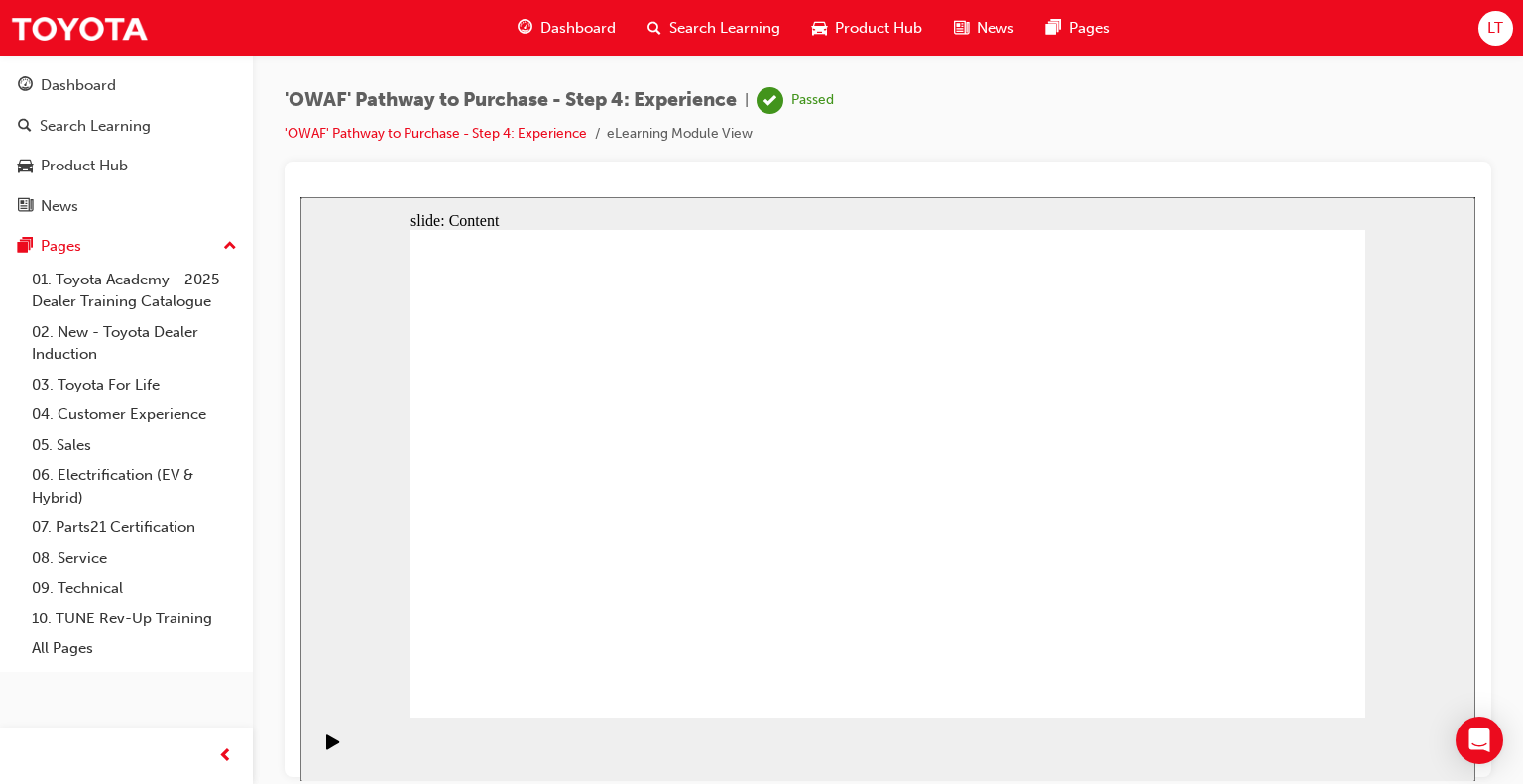 scroll, scrollTop: 0, scrollLeft: 0, axis: both 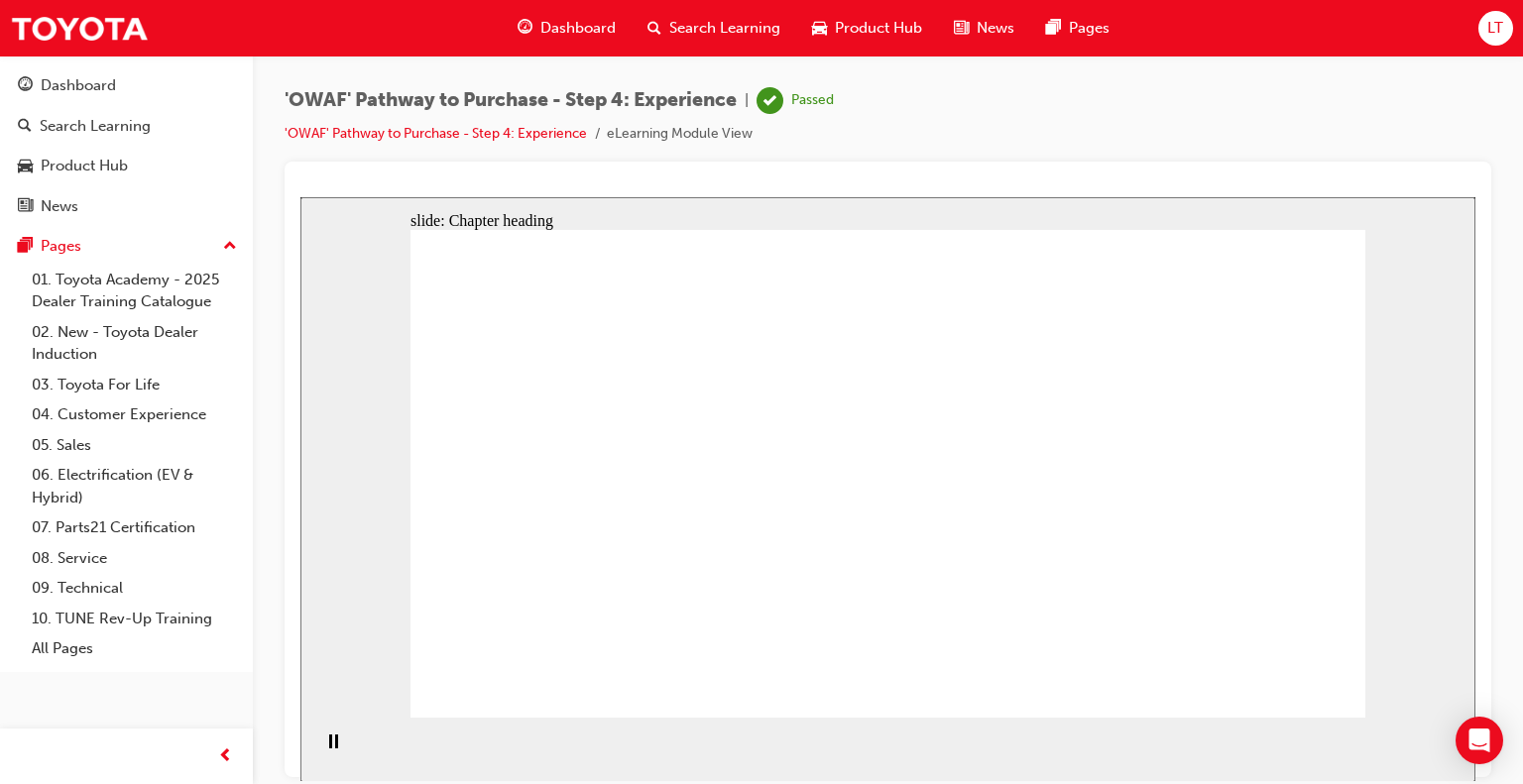 click 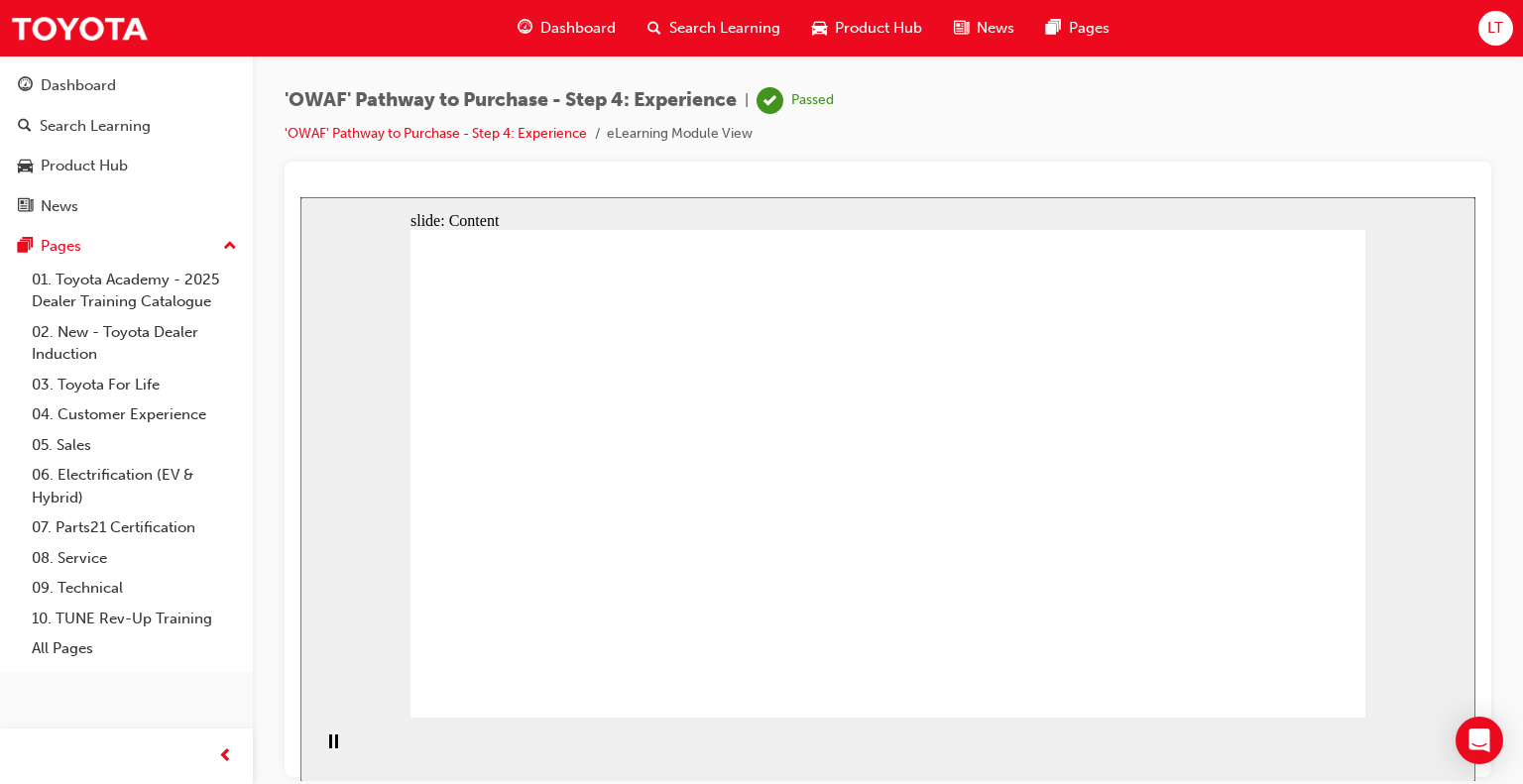 click 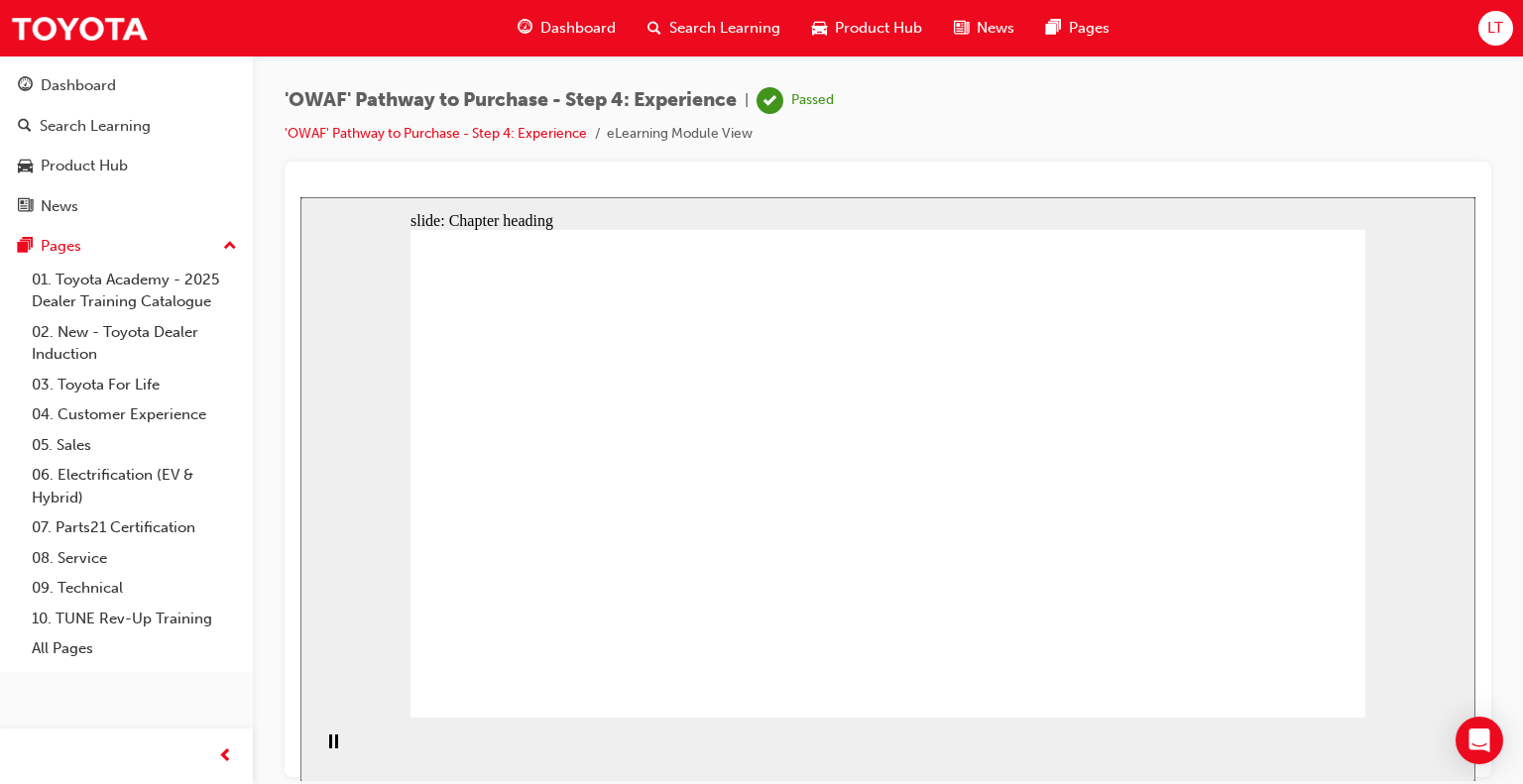 click 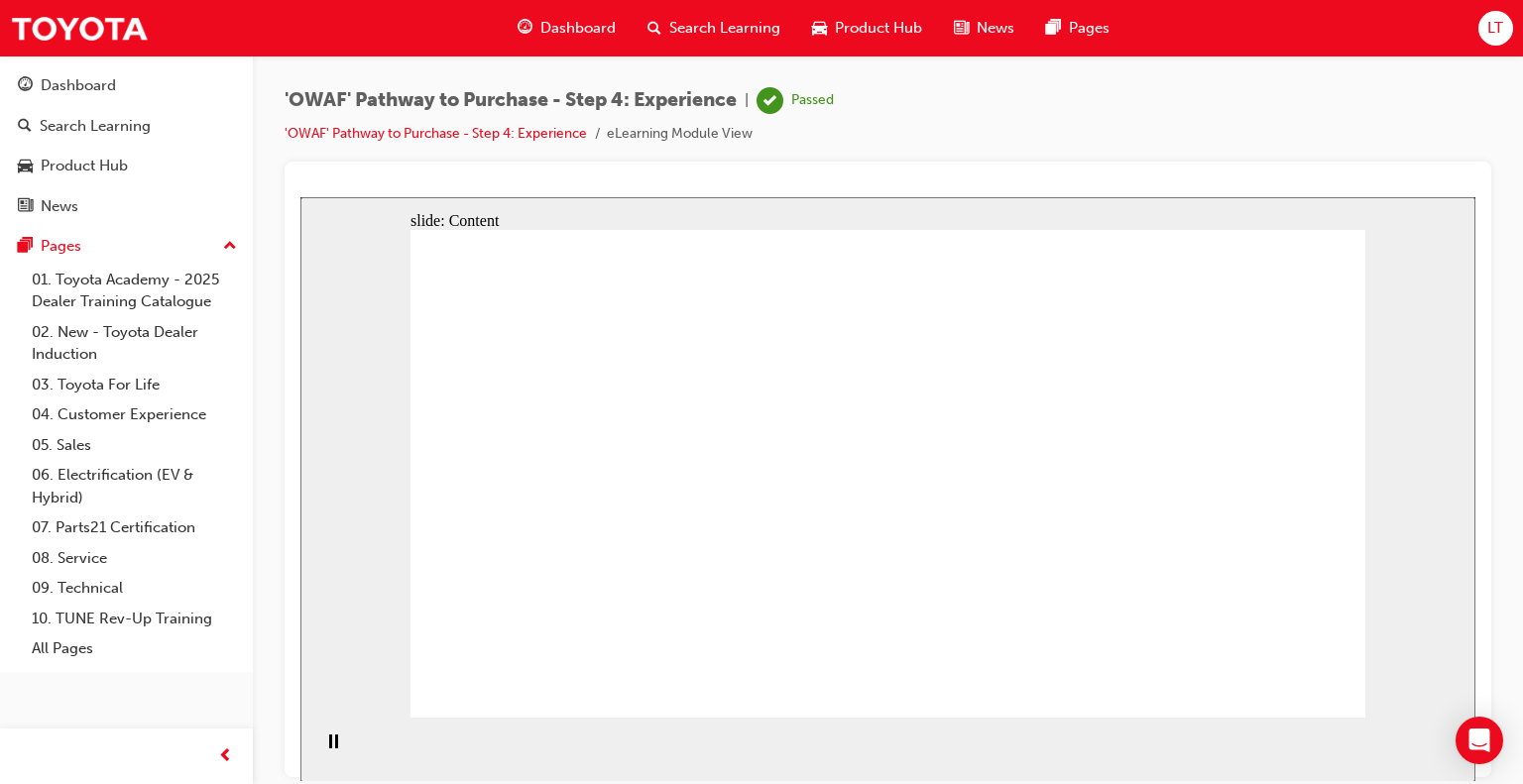 click 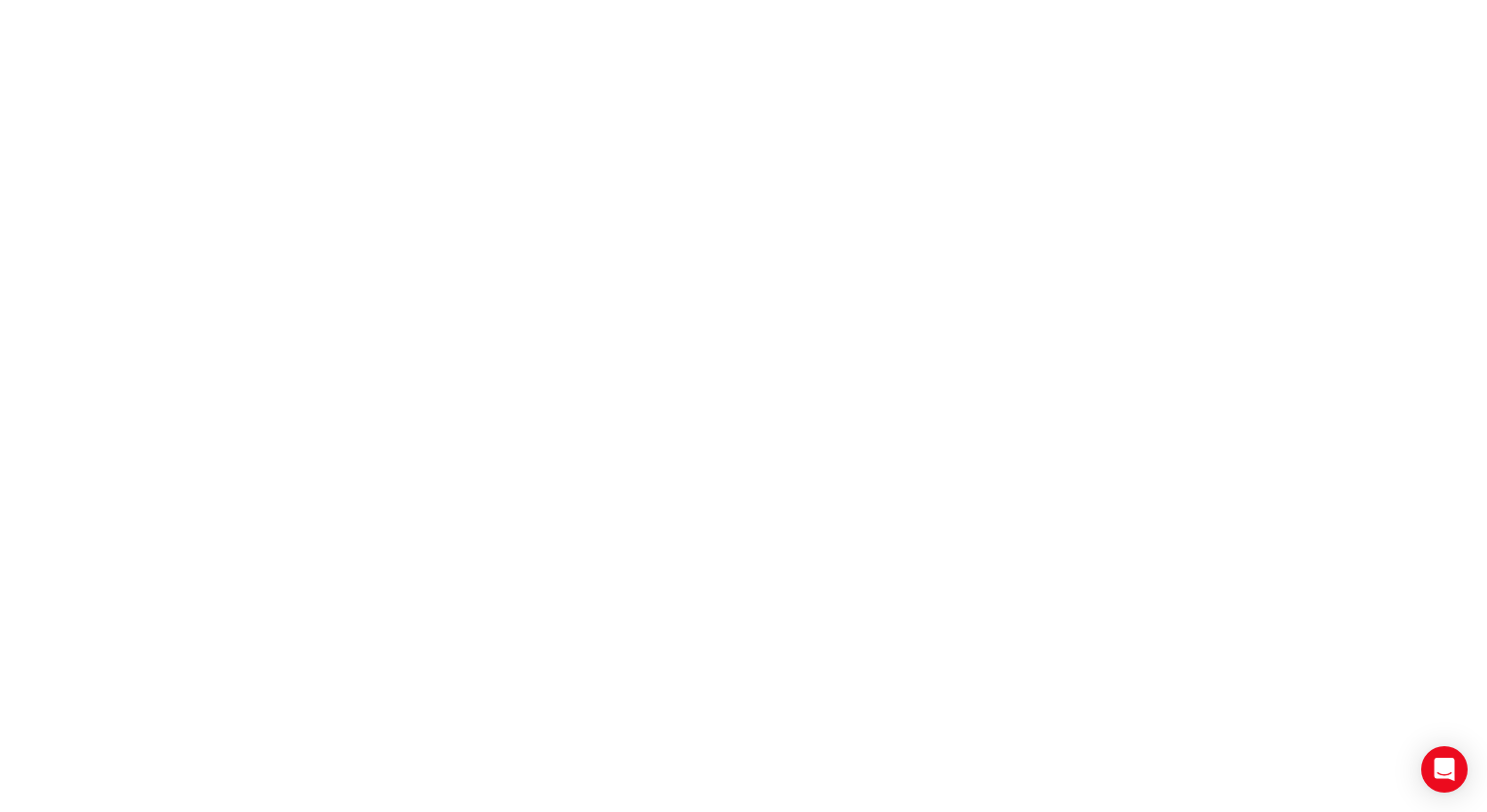 scroll, scrollTop: 0, scrollLeft: 0, axis: both 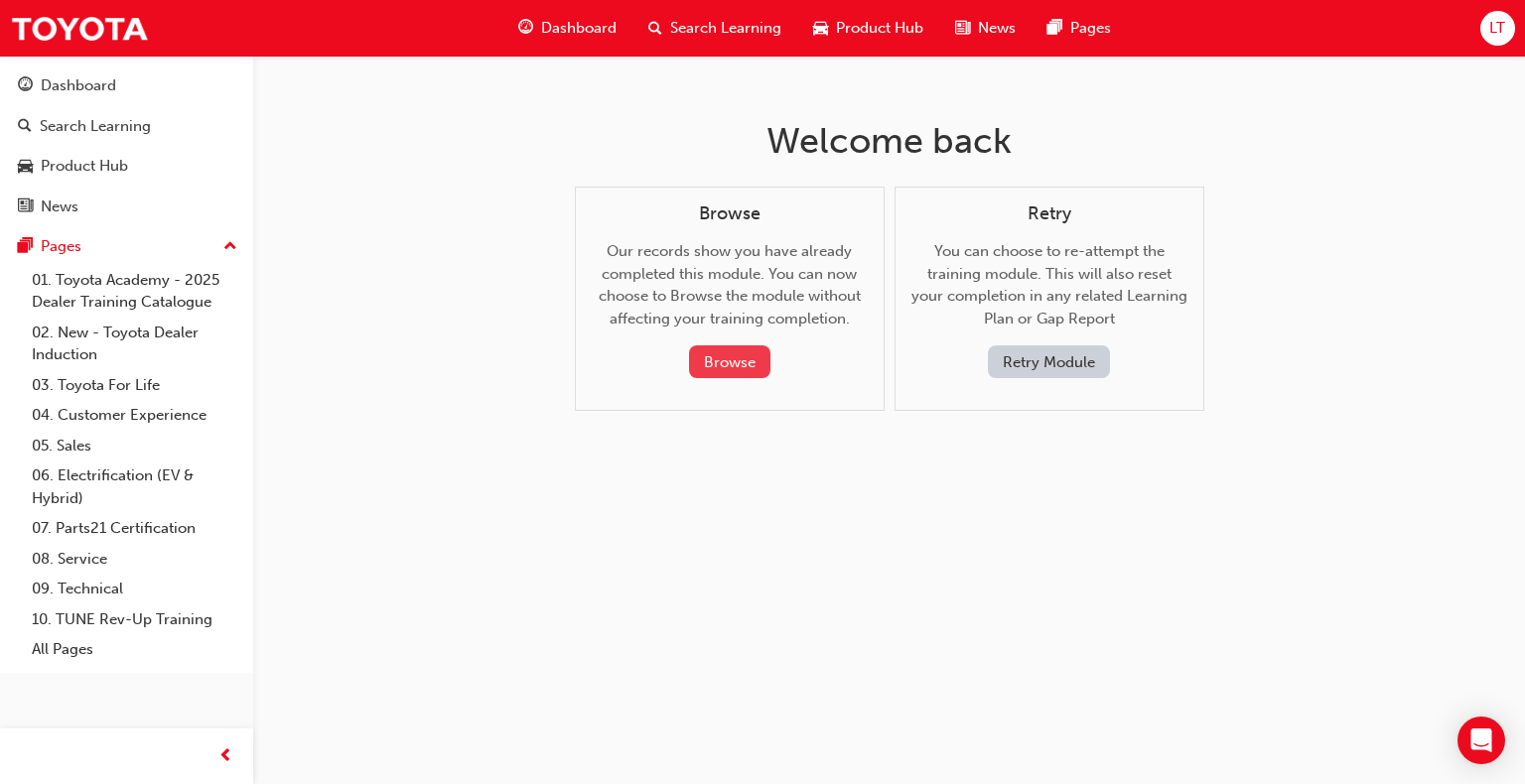 click on "Browse" at bounding box center [730, 361] 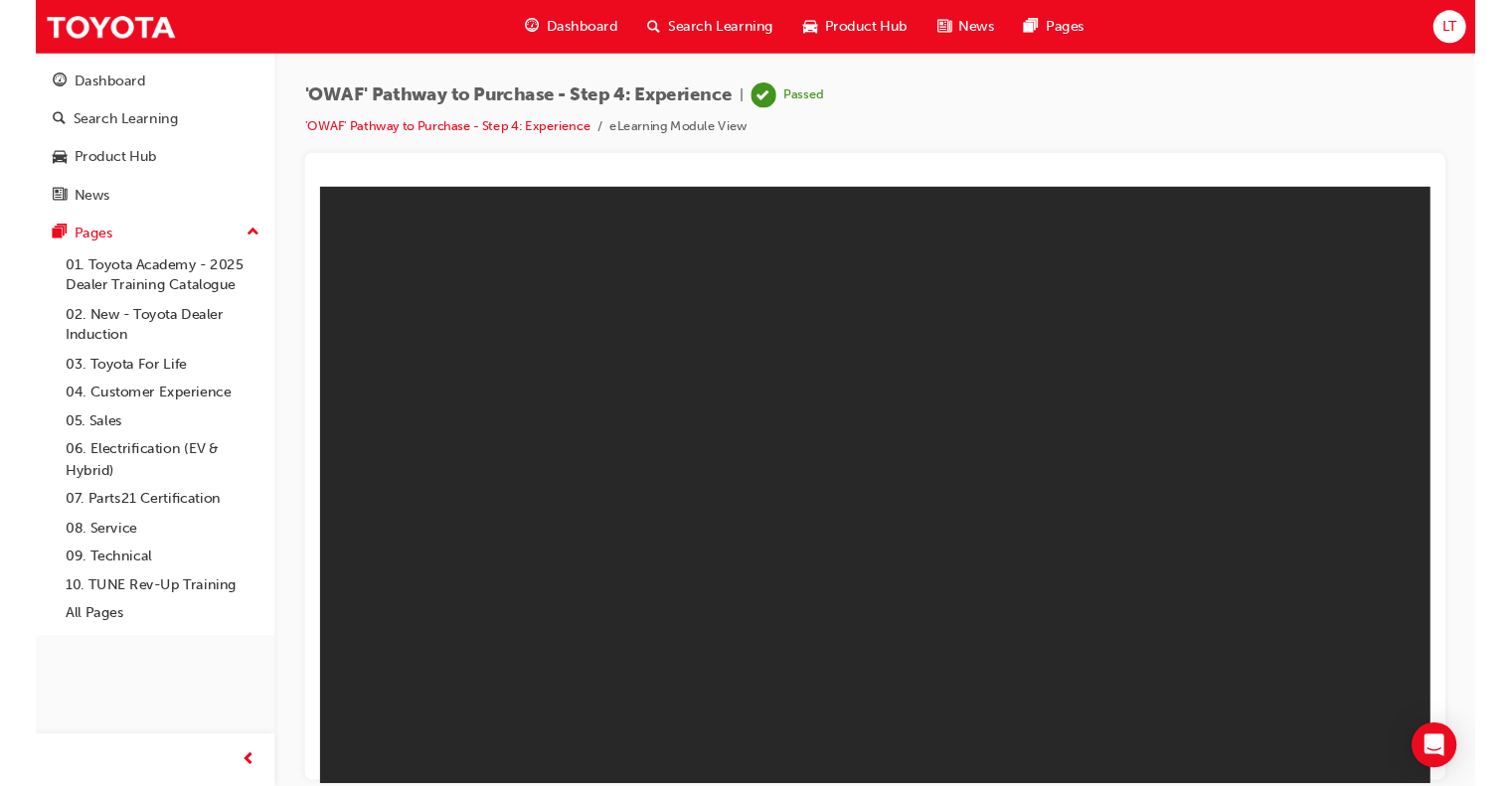 scroll, scrollTop: 0, scrollLeft: 0, axis: both 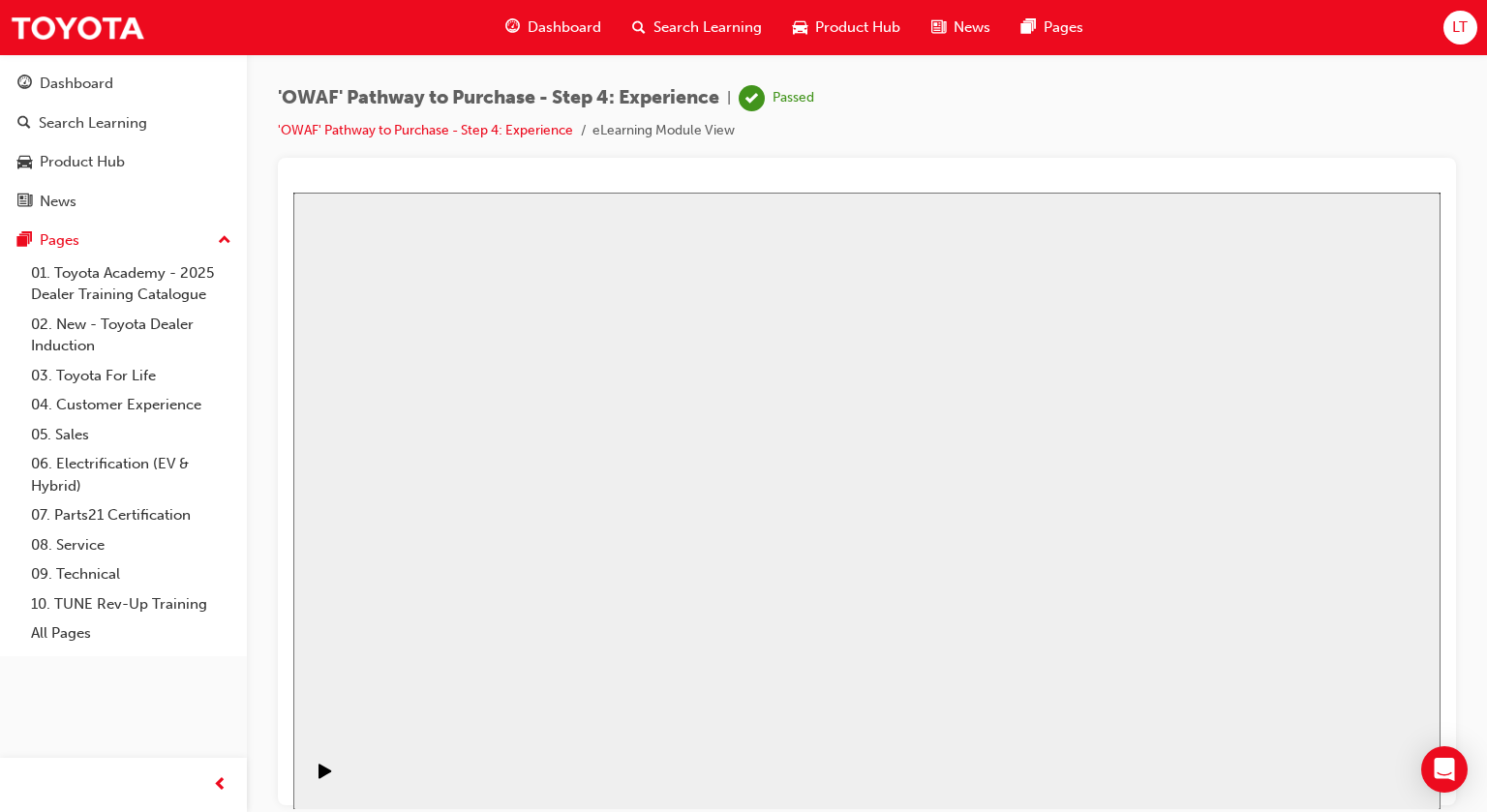 click on "Resume" at bounding box center [330, 2751] 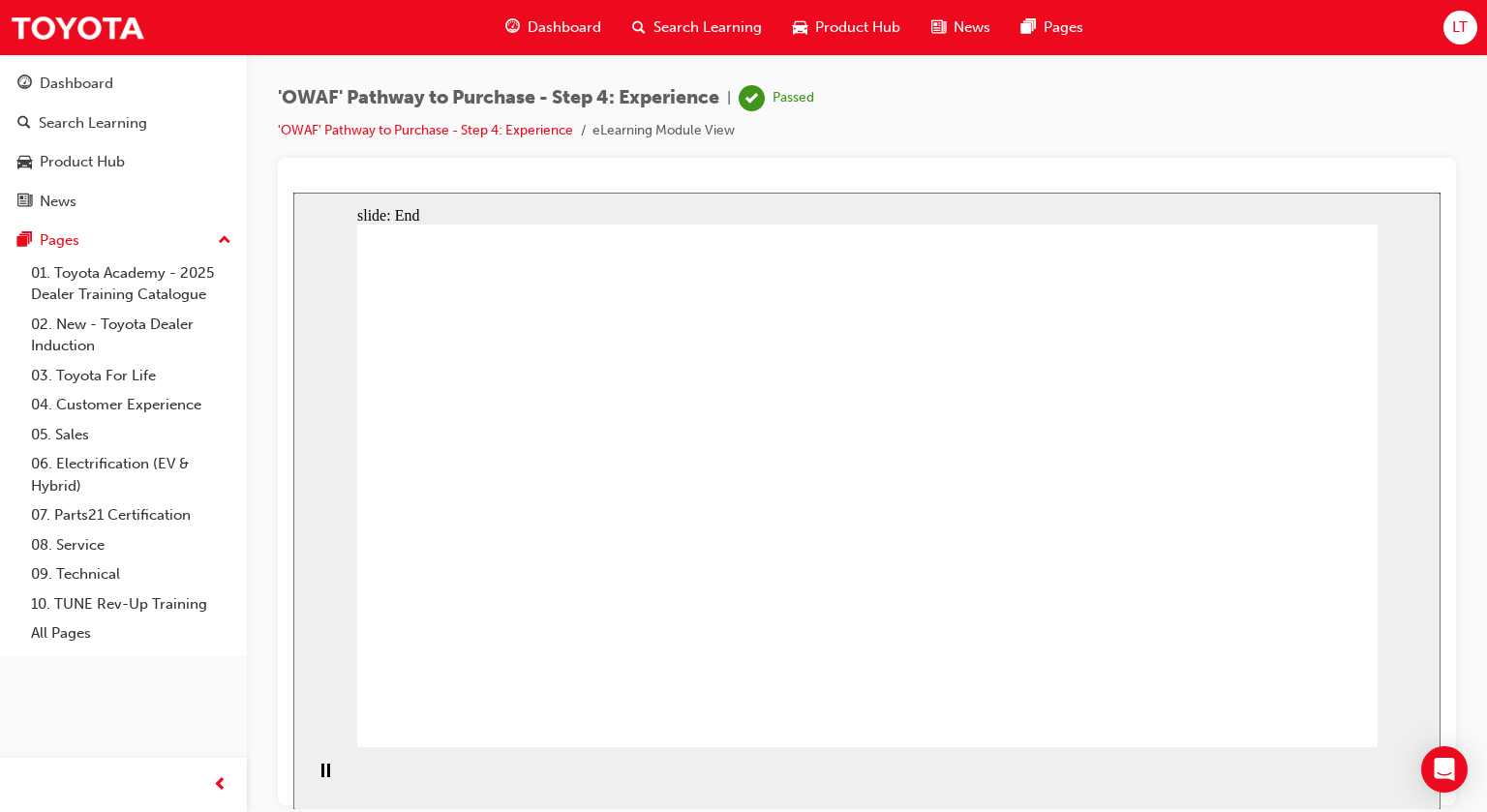 click 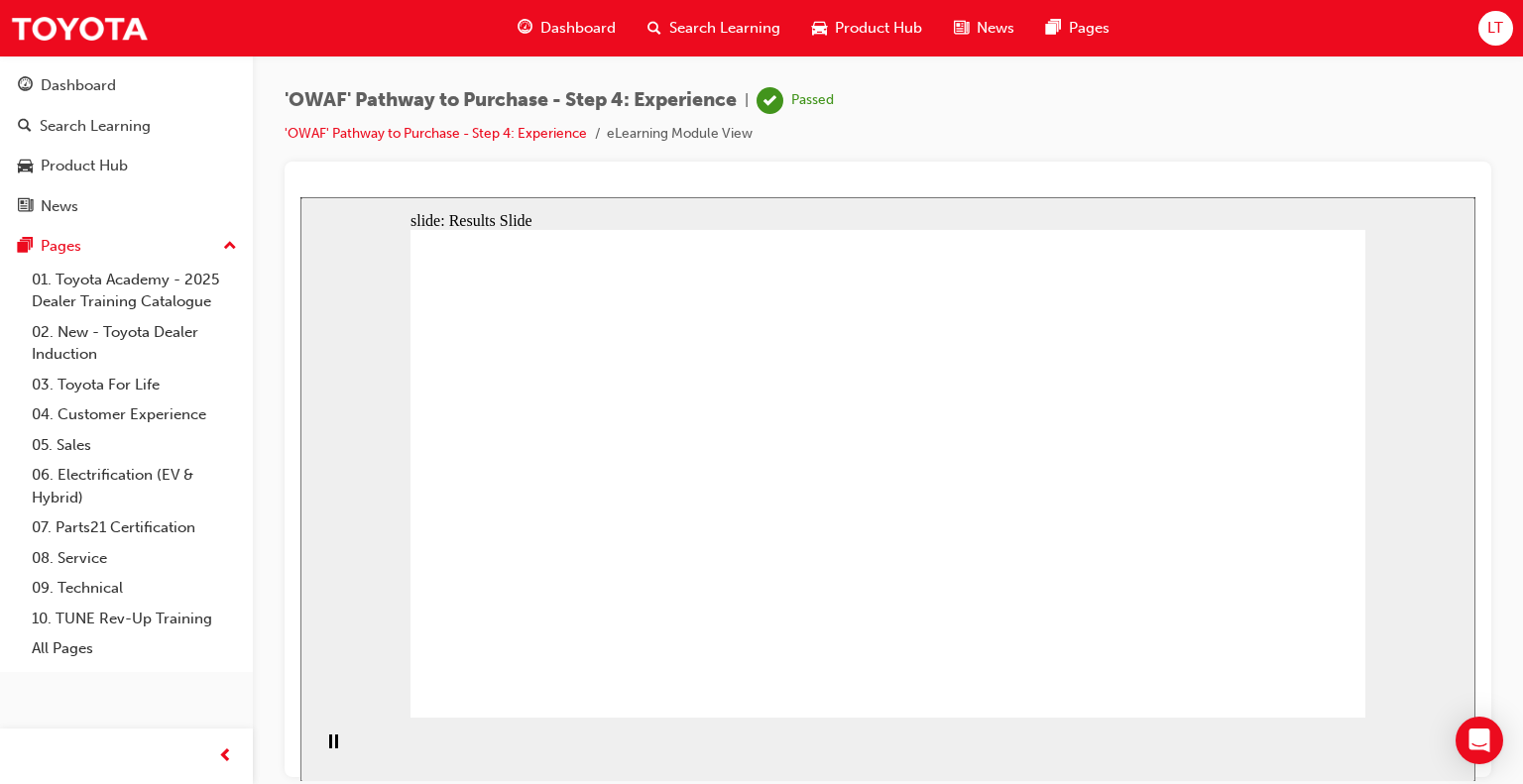 click on "Playback Speed
2
1.75
1.5
1.25 Normal" at bounding box center [887, 748] 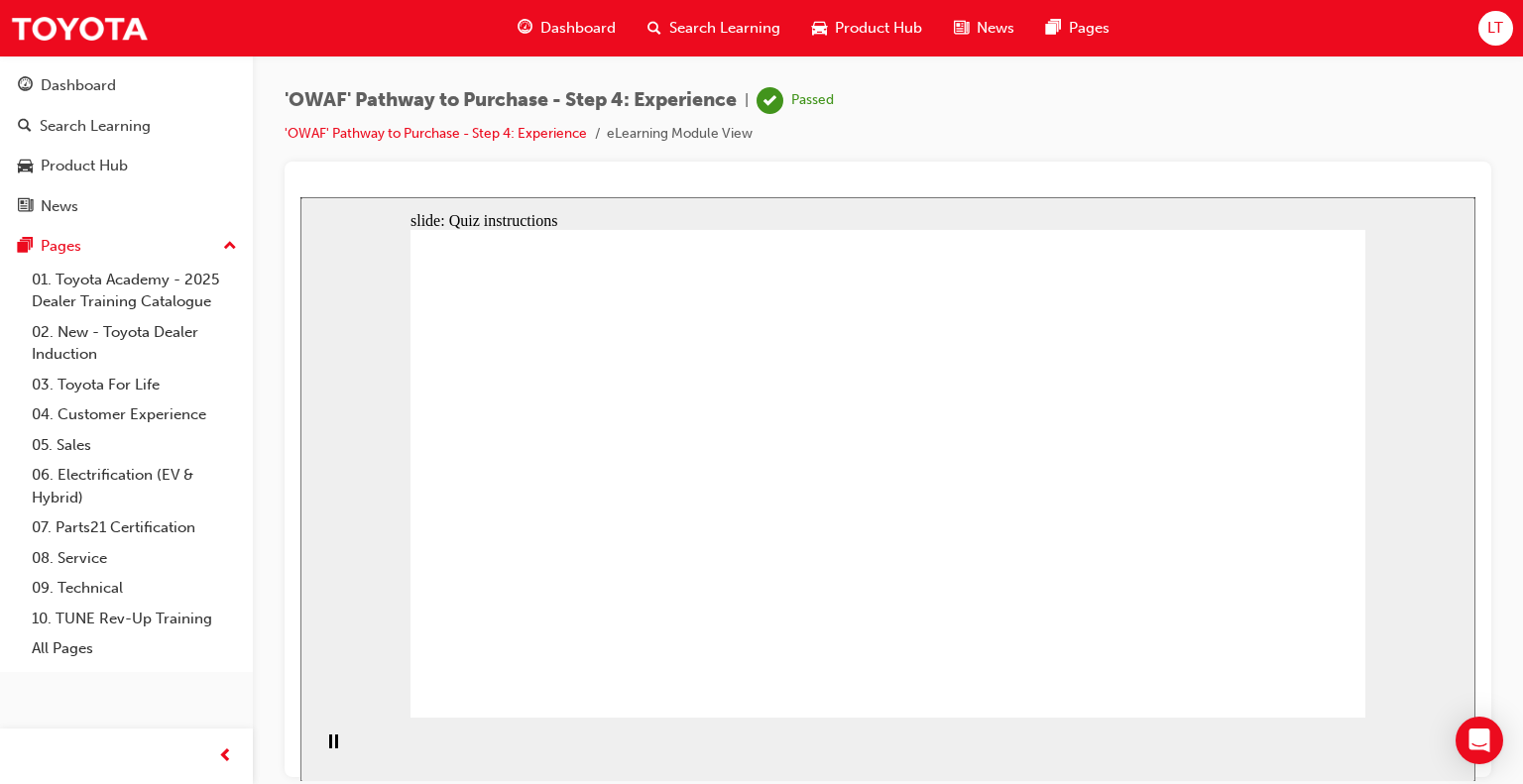 click 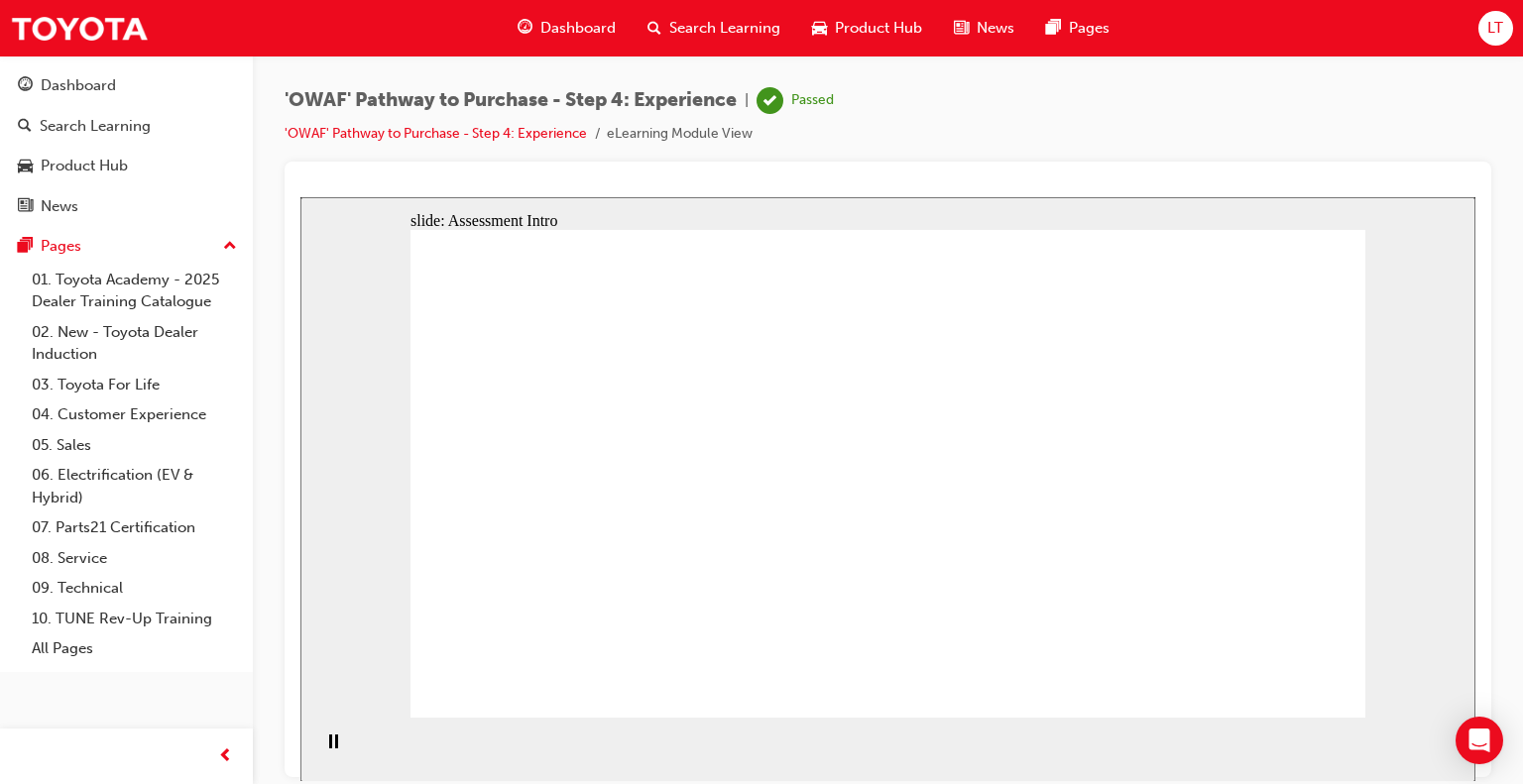 click 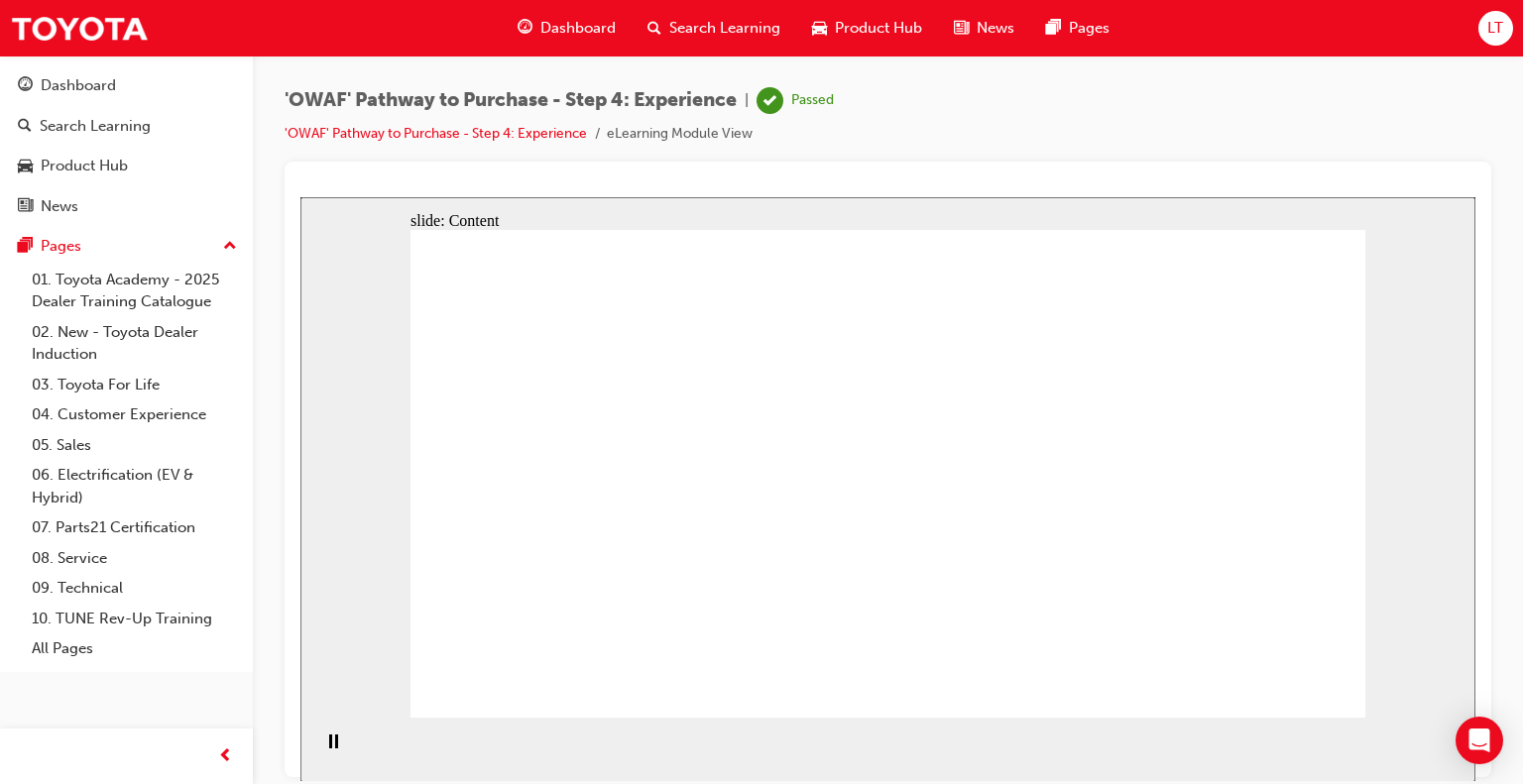 click 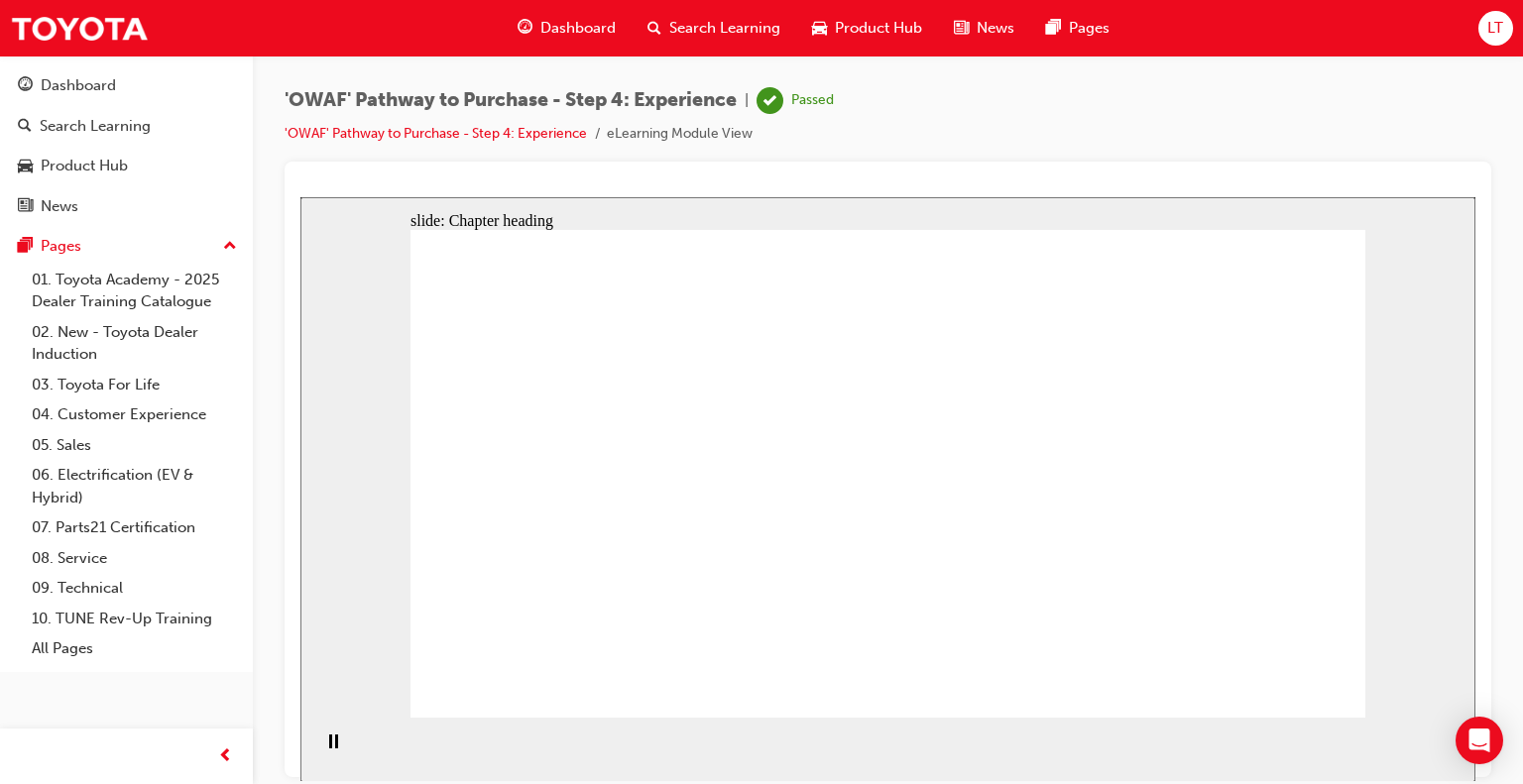 click 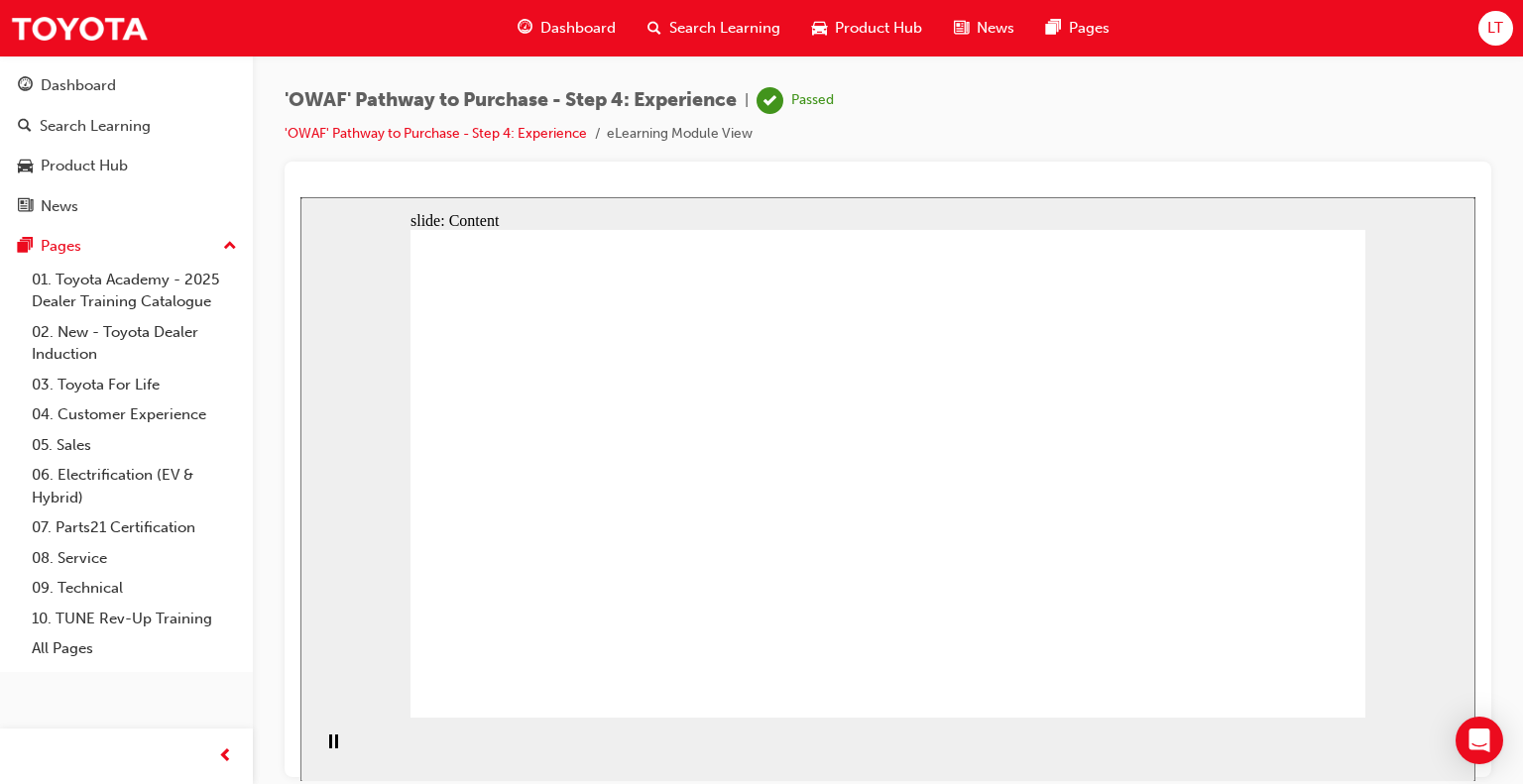 click 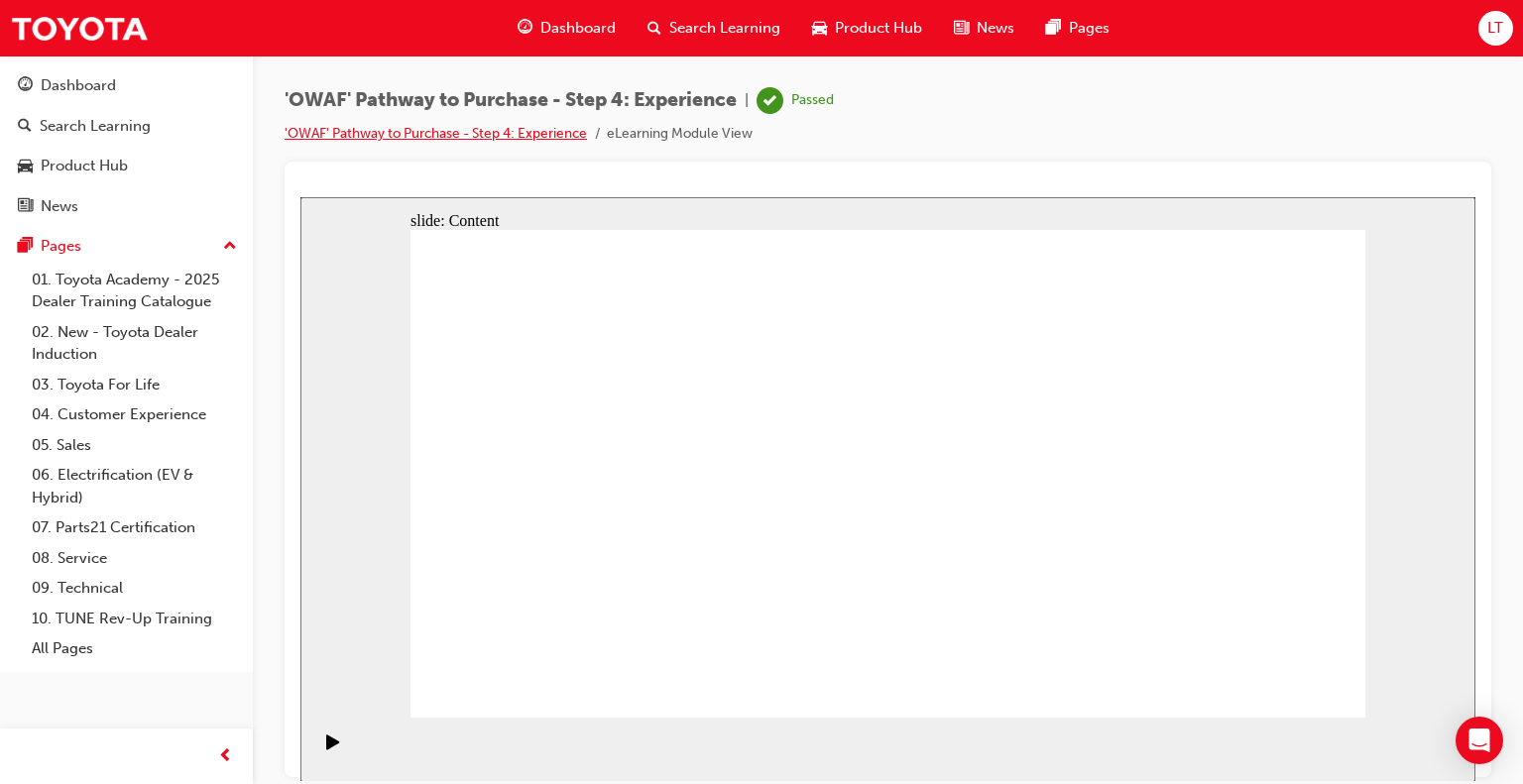 click on "'OWAF' Pathway to Purchase - Step 4: Experience" at bounding box center (435, 133) 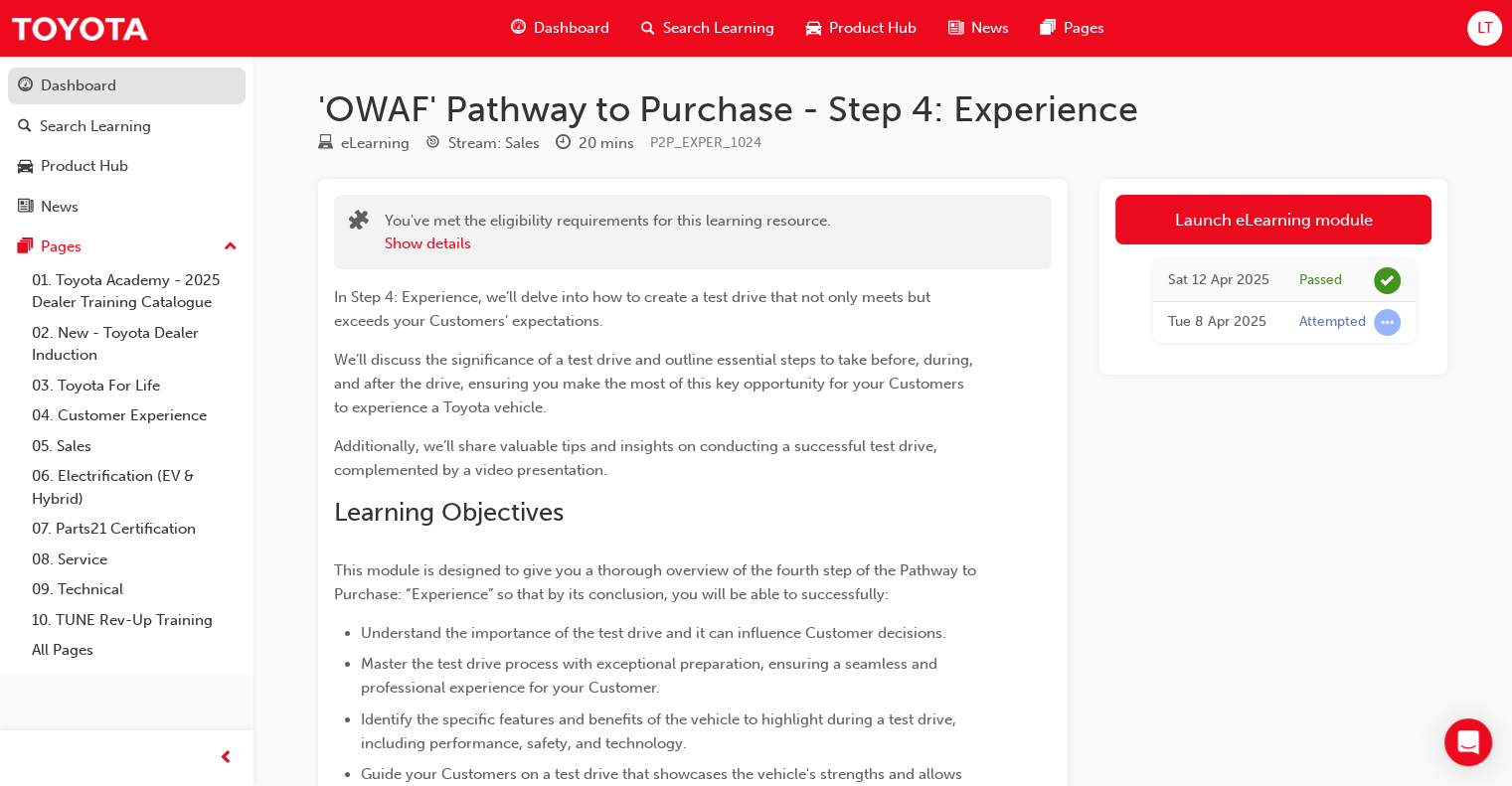 click on "Dashboard" at bounding box center [79, 85] 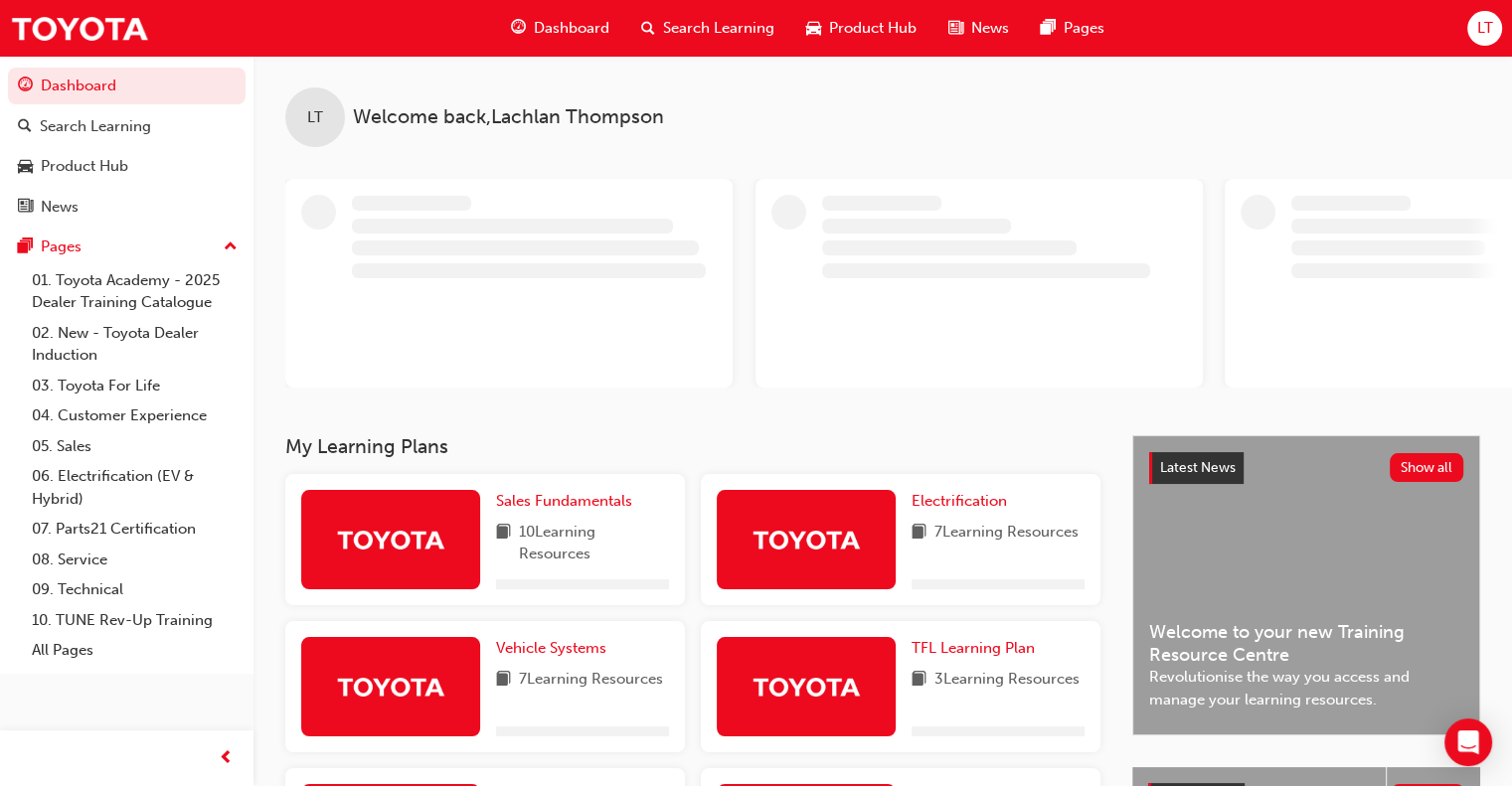 scroll, scrollTop: 358, scrollLeft: 0, axis: vertical 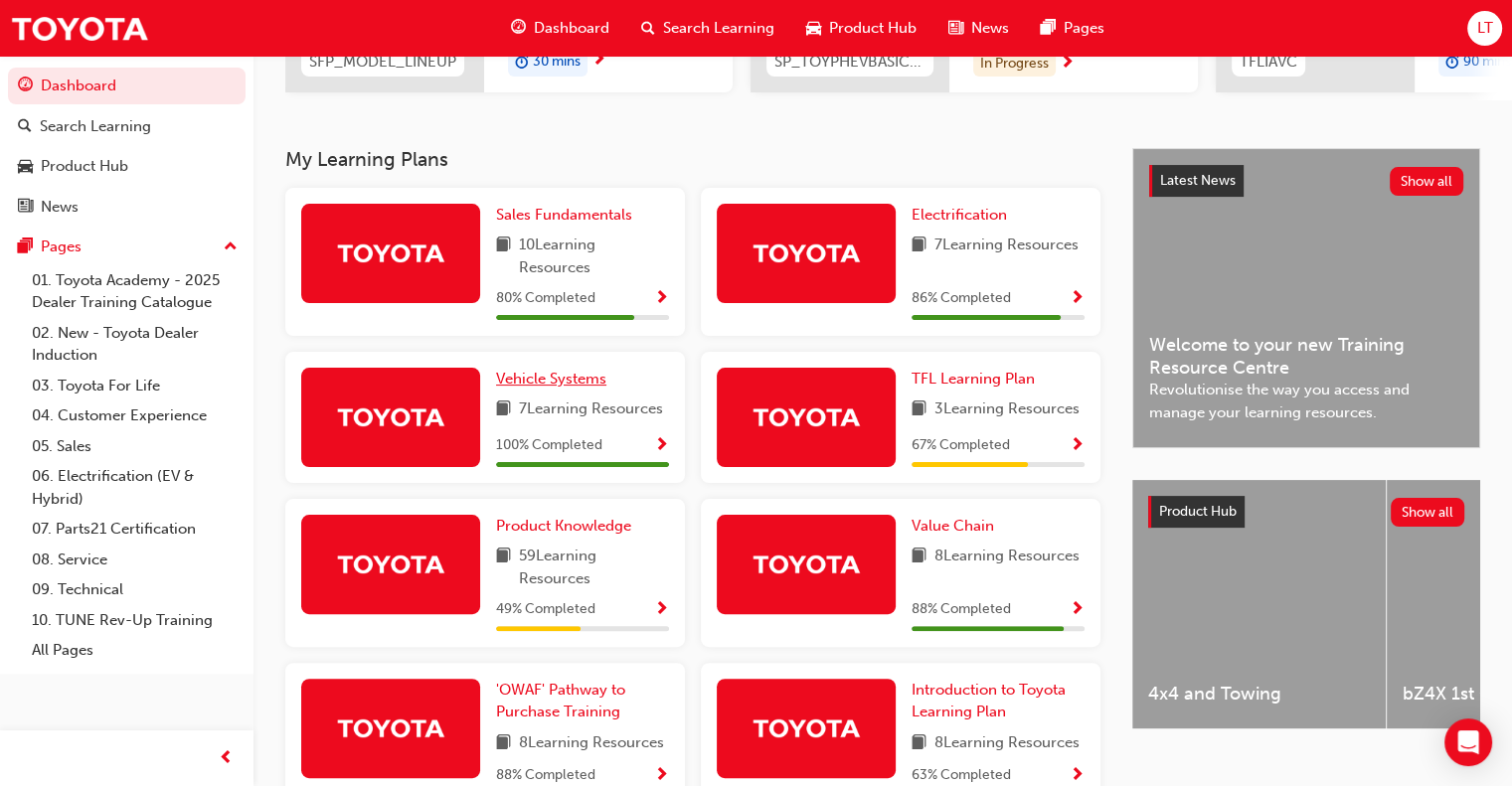 click on "Vehicle Systems" at bounding box center [551, 379] 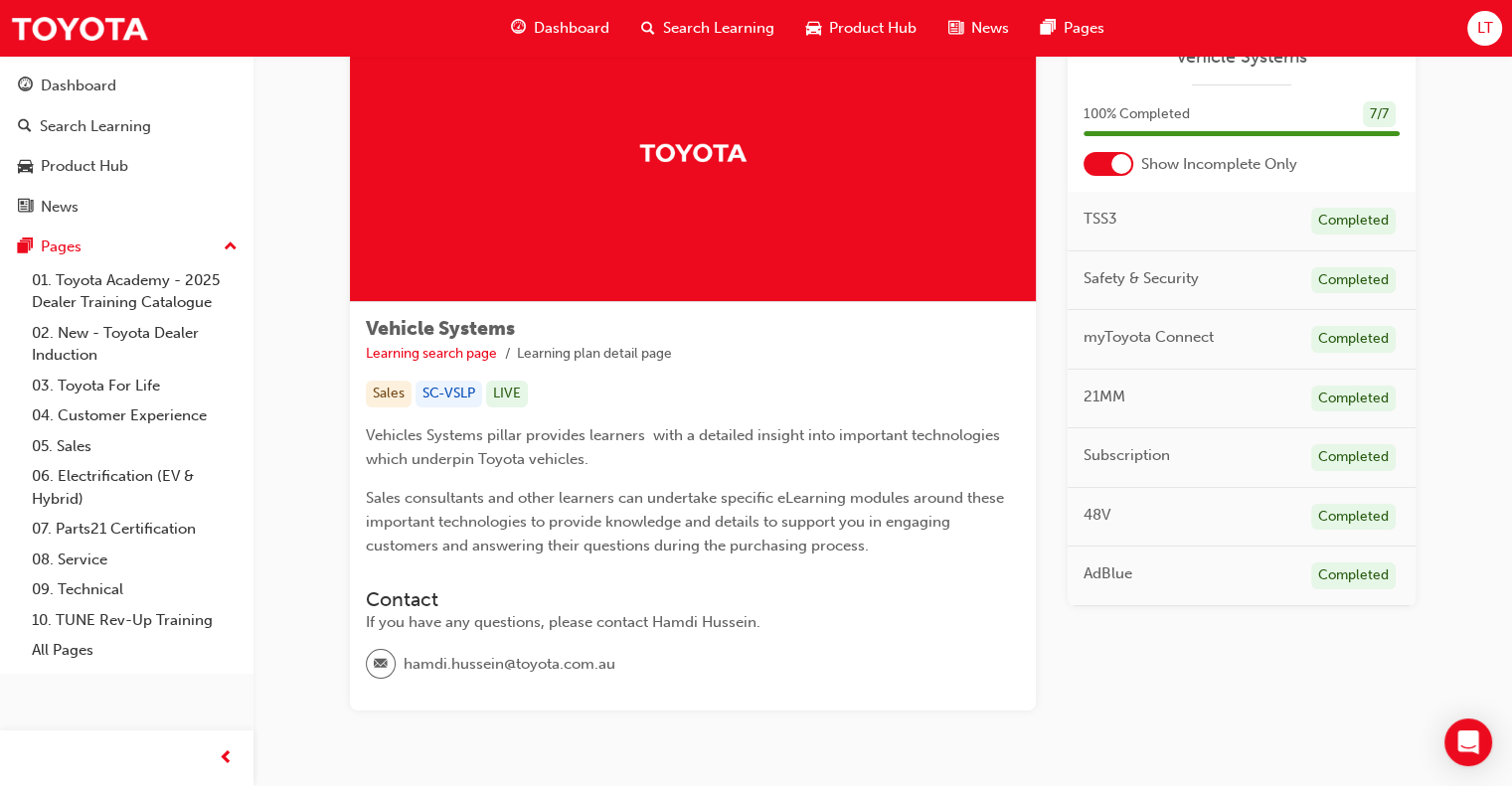 scroll, scrollTop: 0, scrollLeft: 0, axis: both 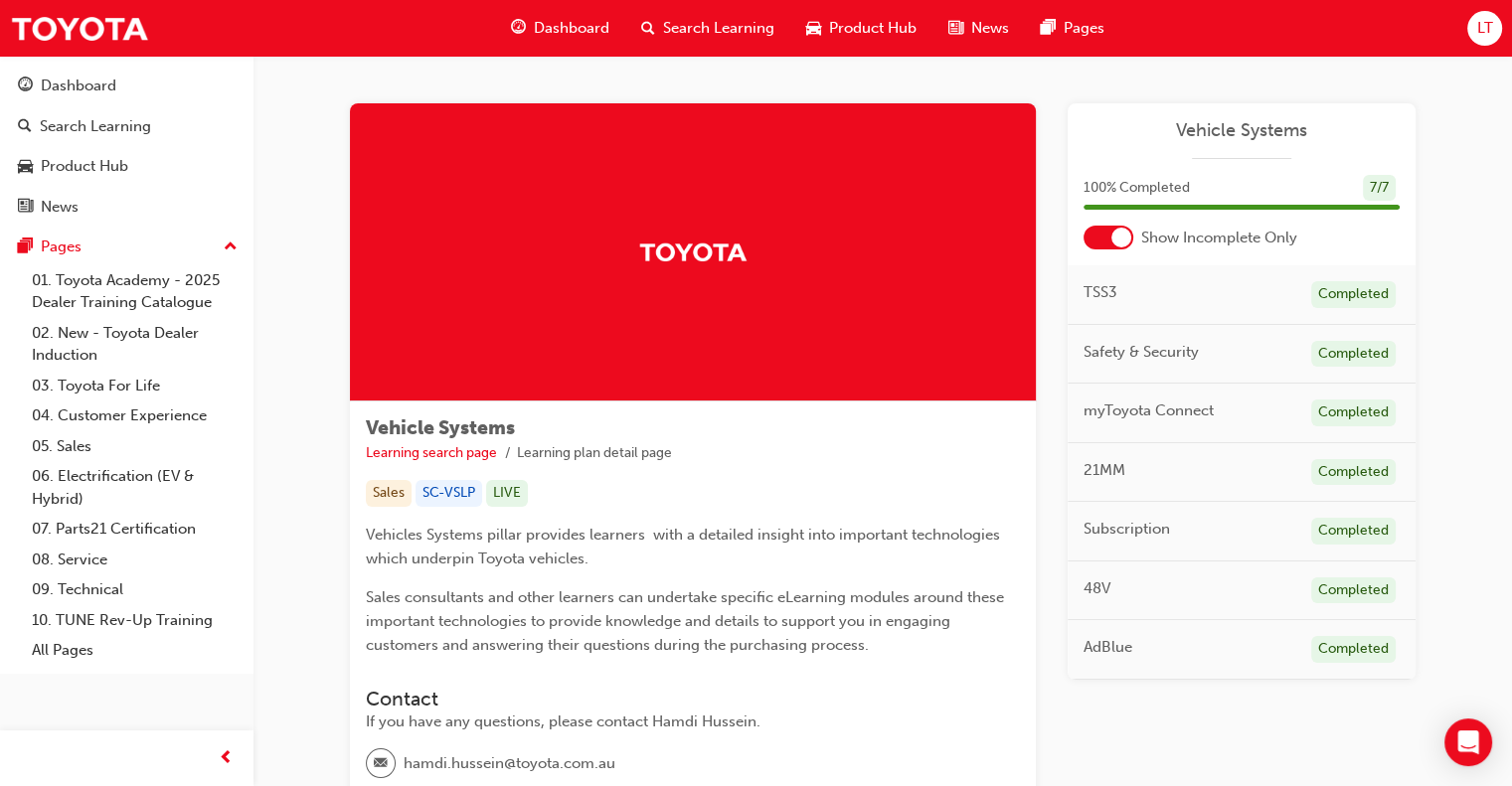 click on "100 % Completed 7 / 7" at bounding box center [1242, 201] 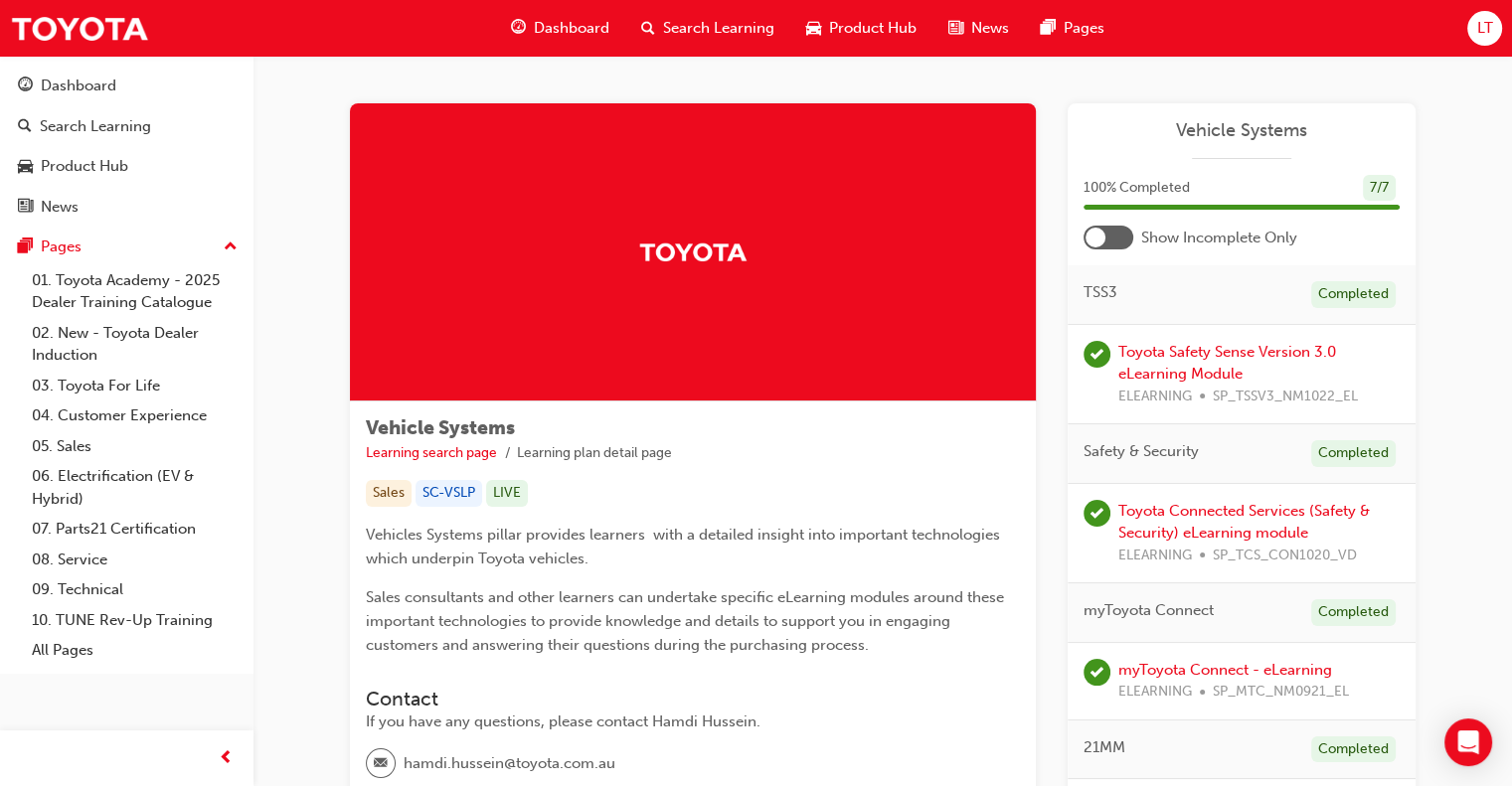 click at bounding box center [1108, 237] 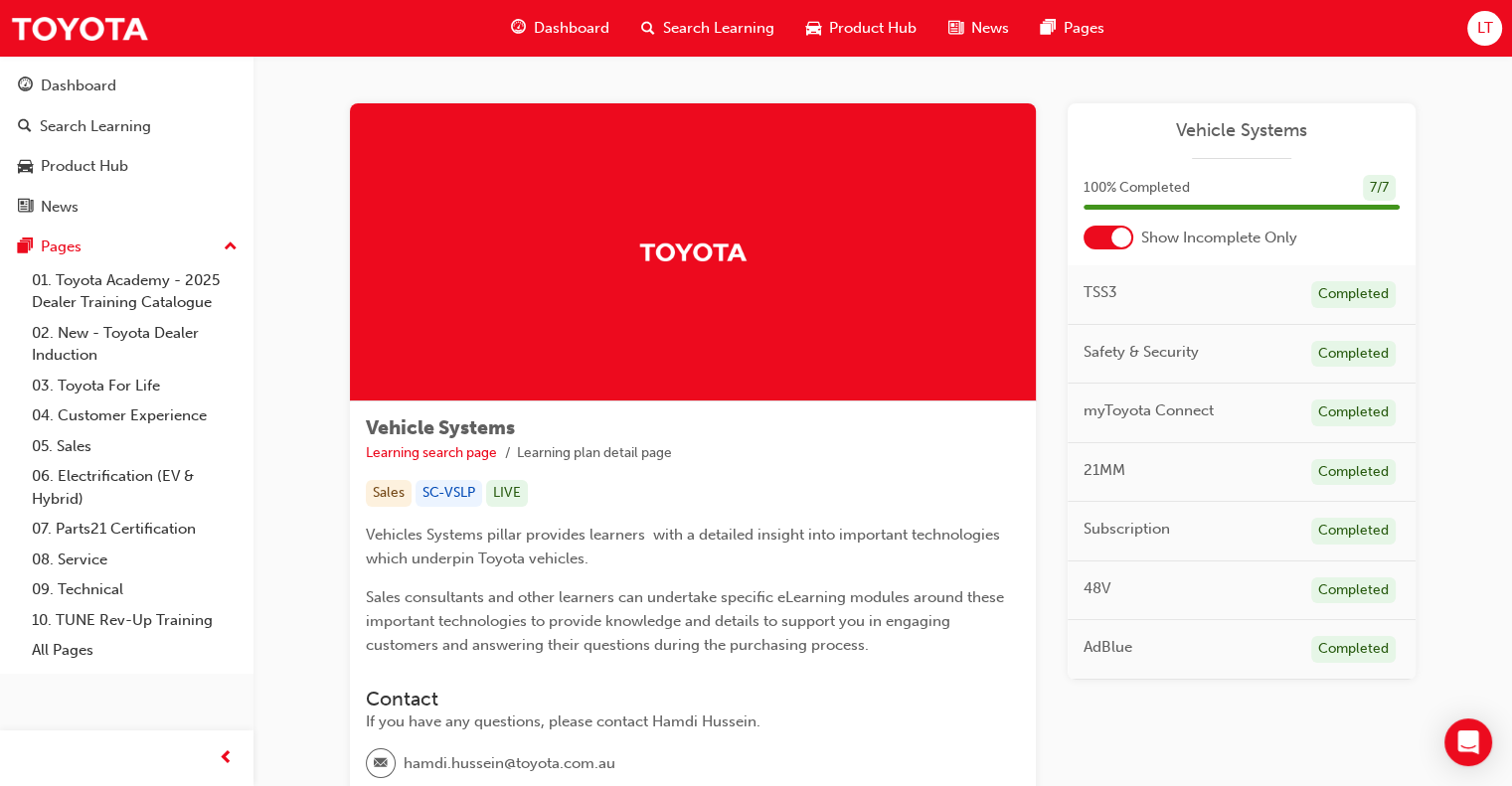 click at bounding box center (1108, 237) 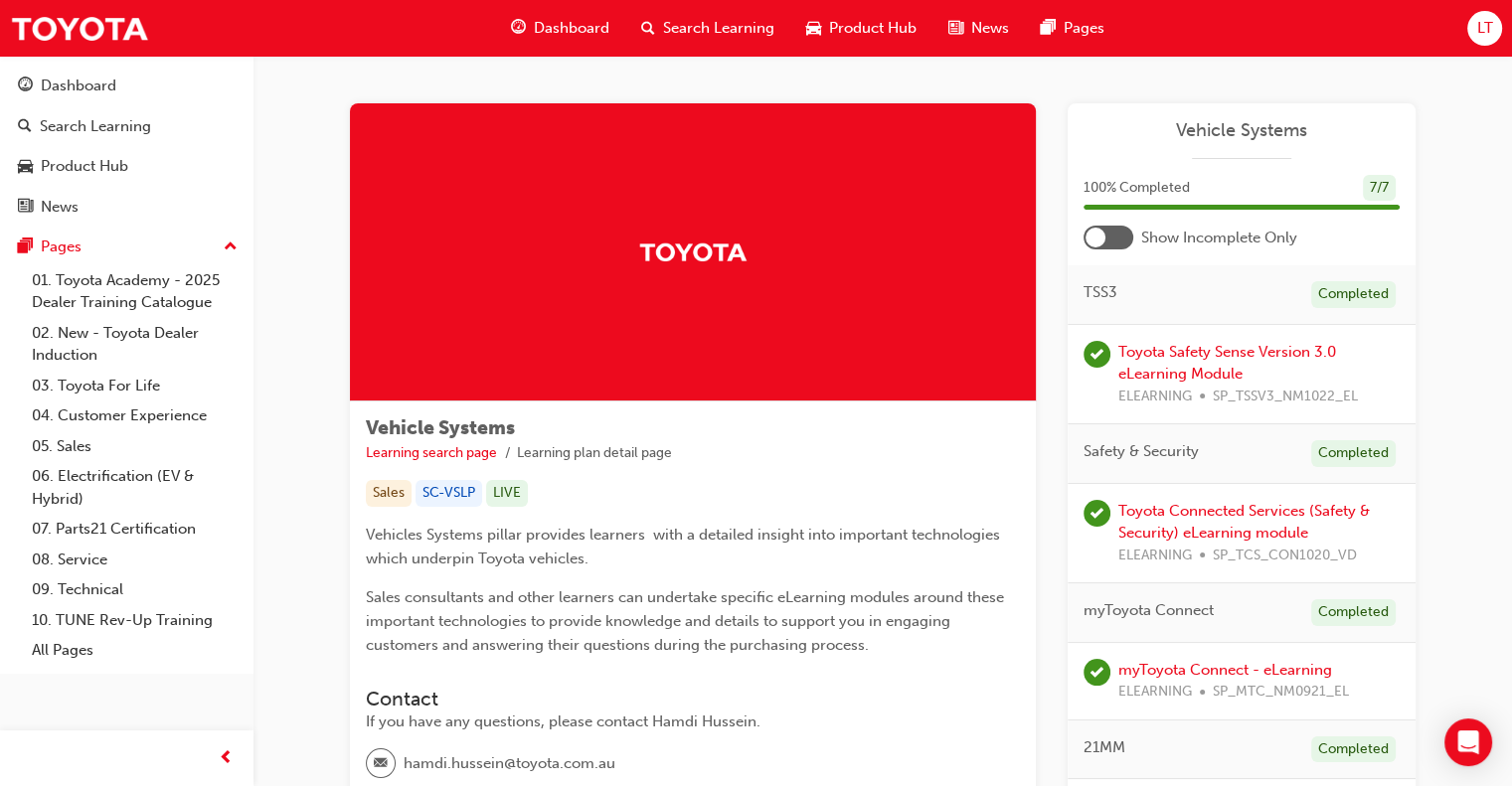scroll, scrollTop: 644, scrollLeft: 0, axis: vertical 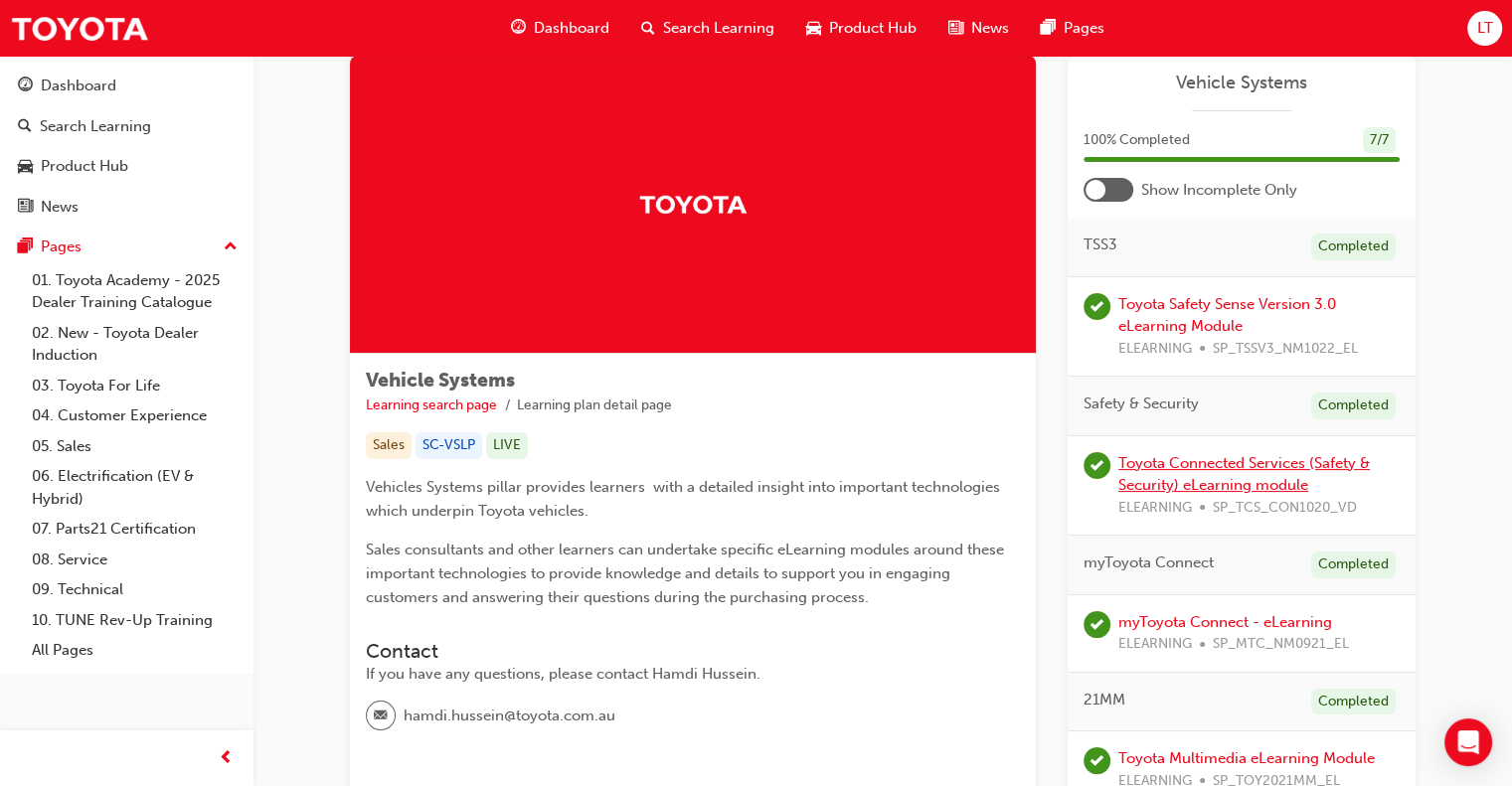 click on "Toyota Connected Services (Safety & Security) eLearning module" at bounding box center [1244, 474] 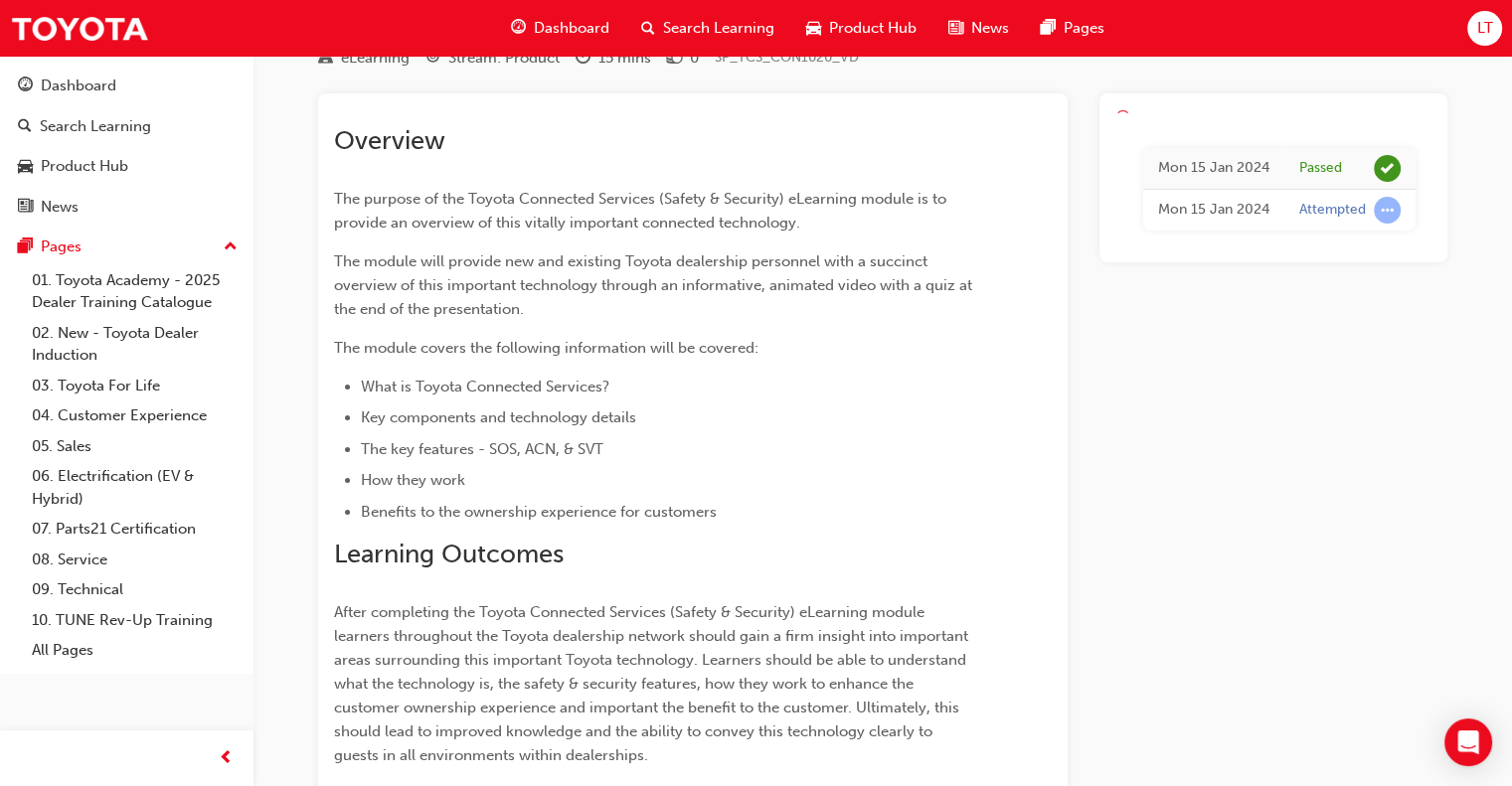 scroll, scrollTop: 0, scrollLeft: 0, axis: both 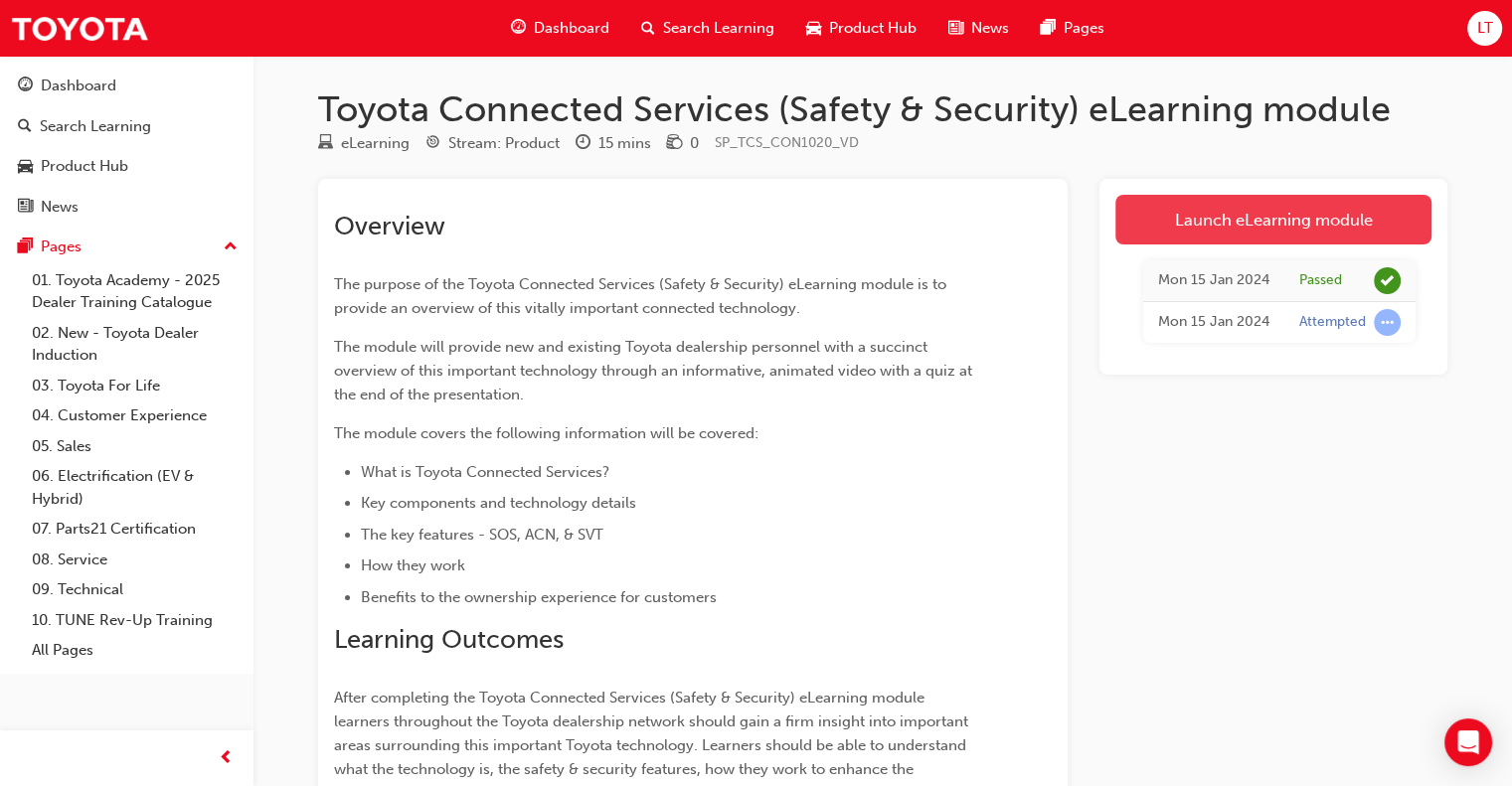 click on "Launch eLearning module" at bounding box center [1273, 220] 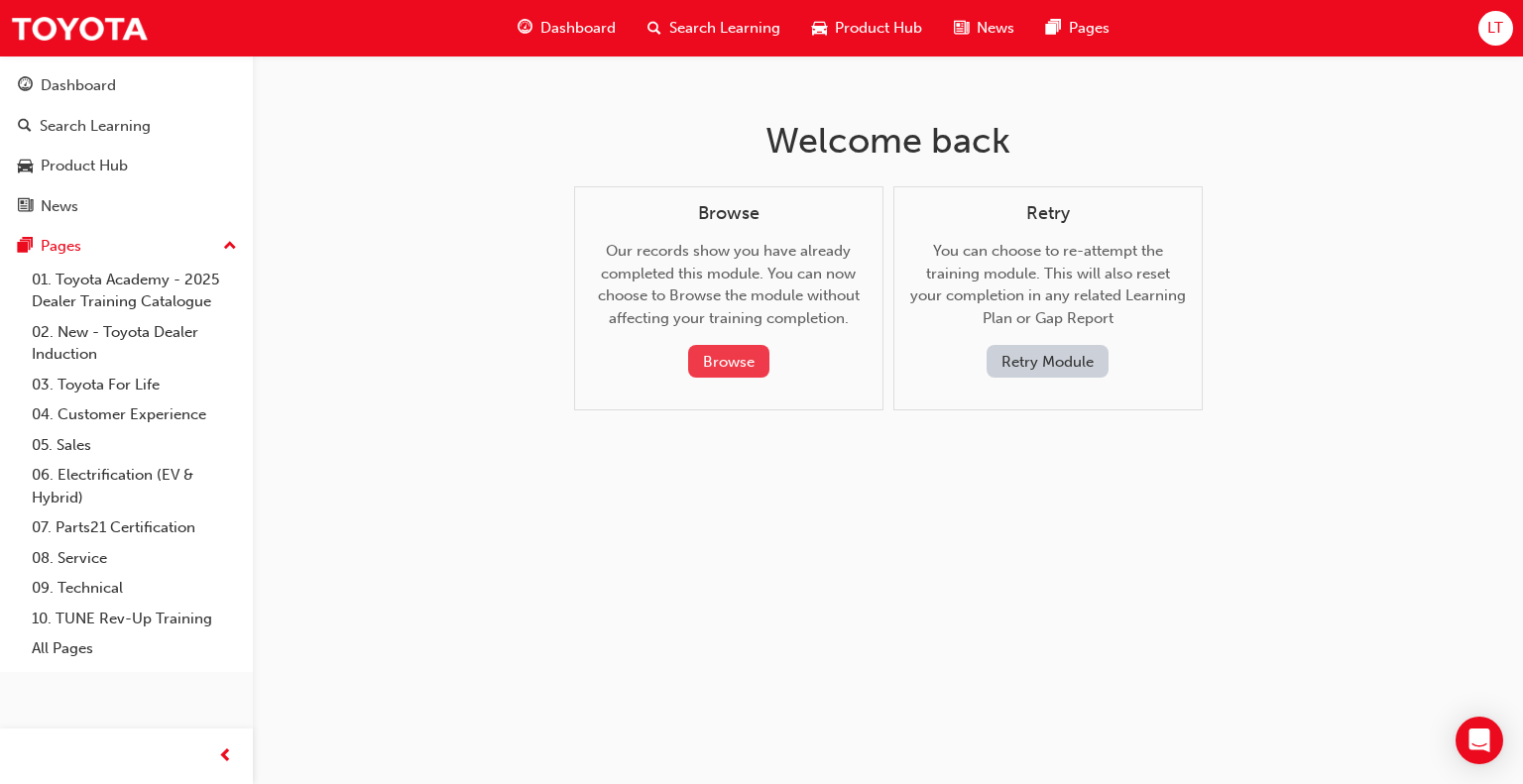 click on "Browse" at bounding box center (729, 361) 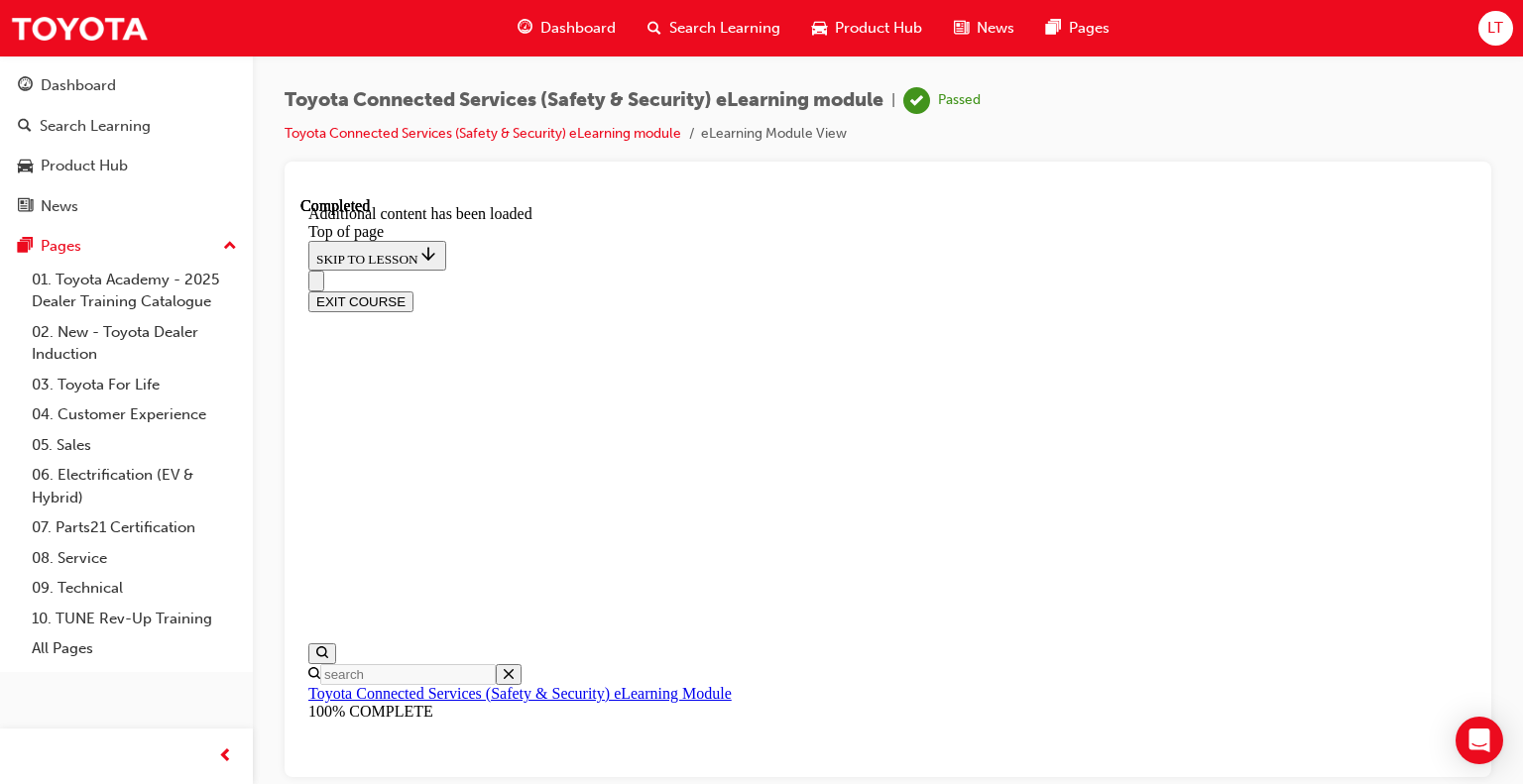 scroll, scrollTop: 0, scrollLeft: 0, axis: both 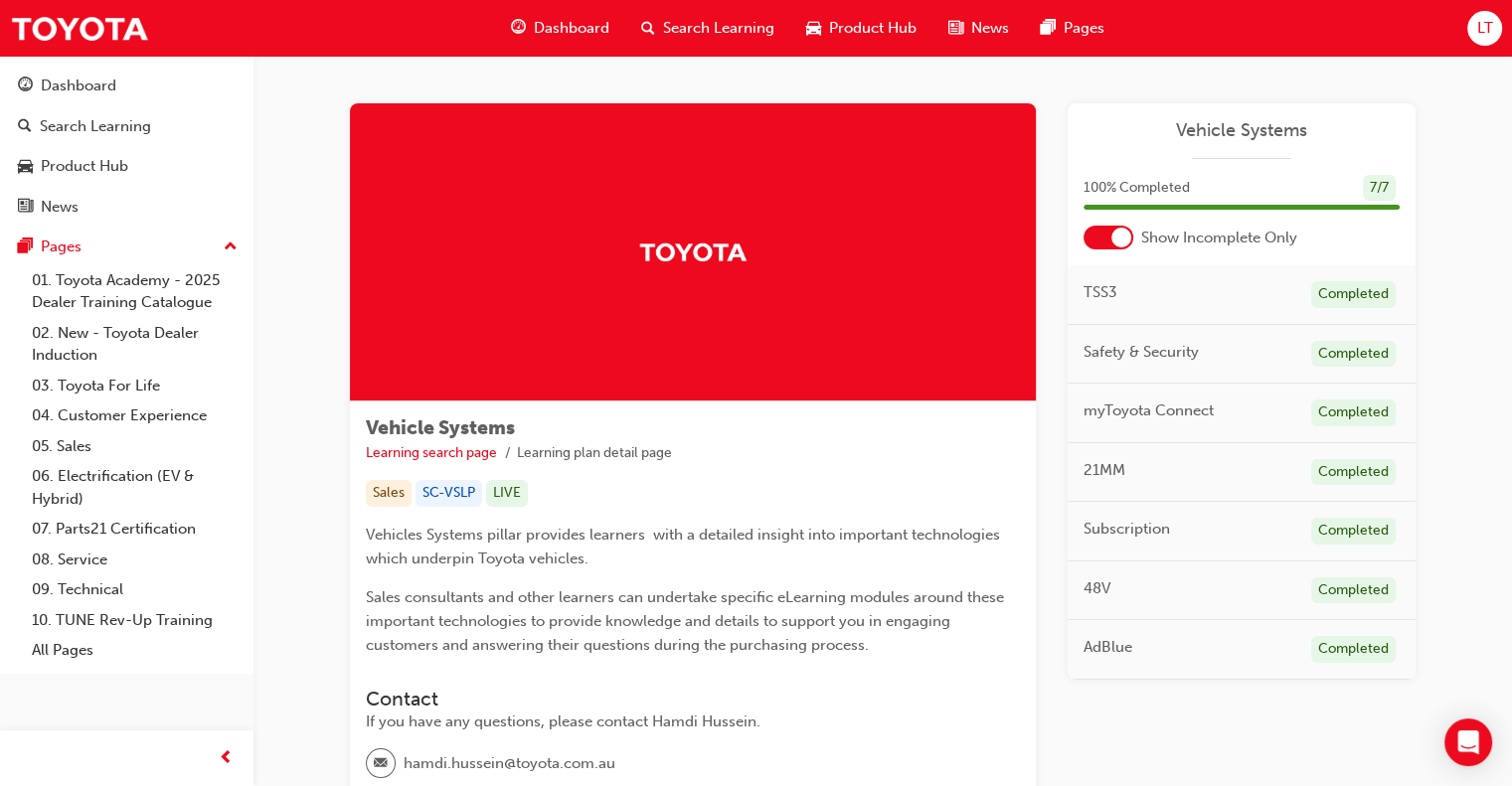 click at bounding box center (1121, 237) 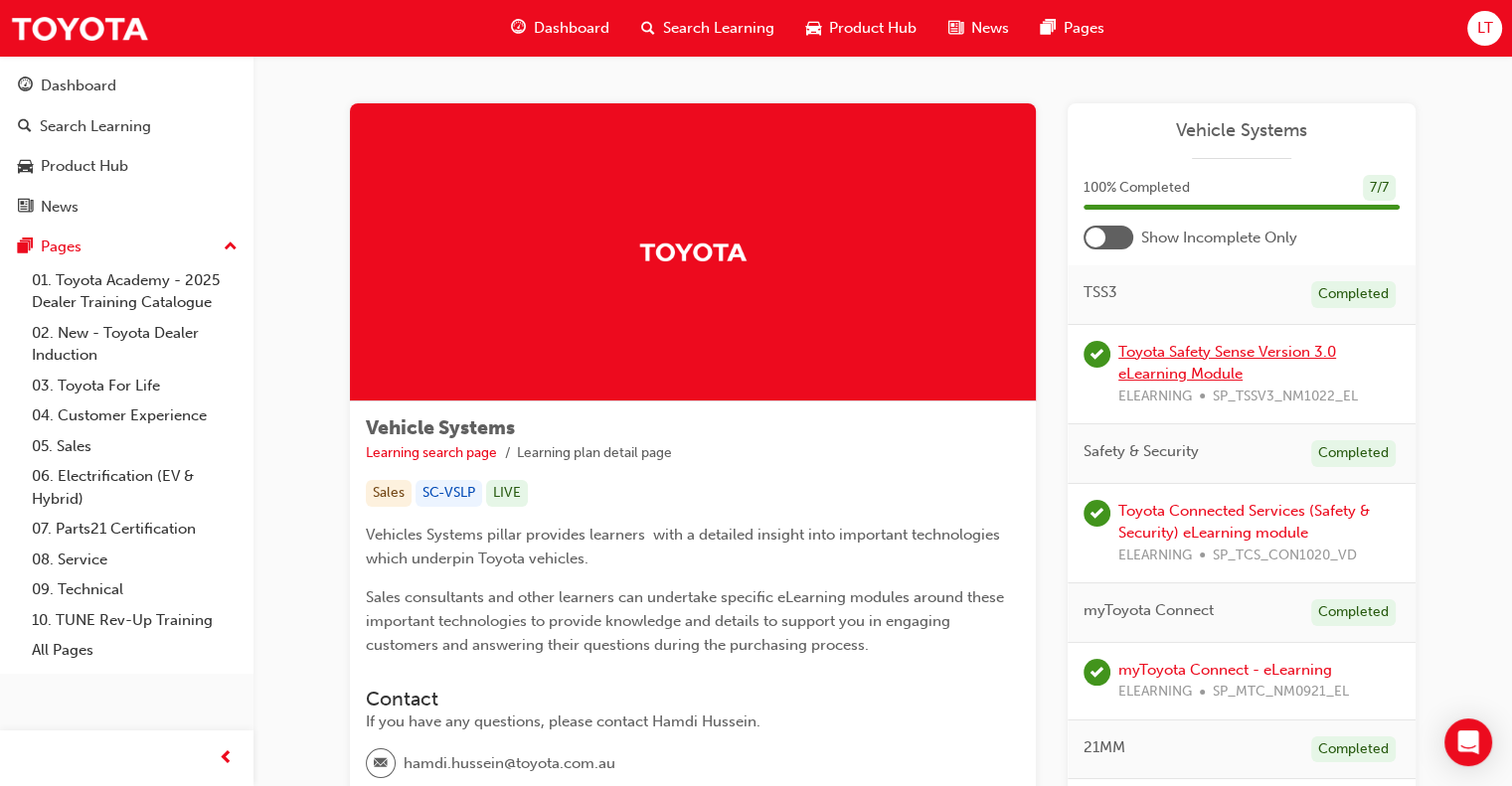 click on "Toyota Safety Sense Version 3.0 eLearning Module" at bounding box center (1227, 363) 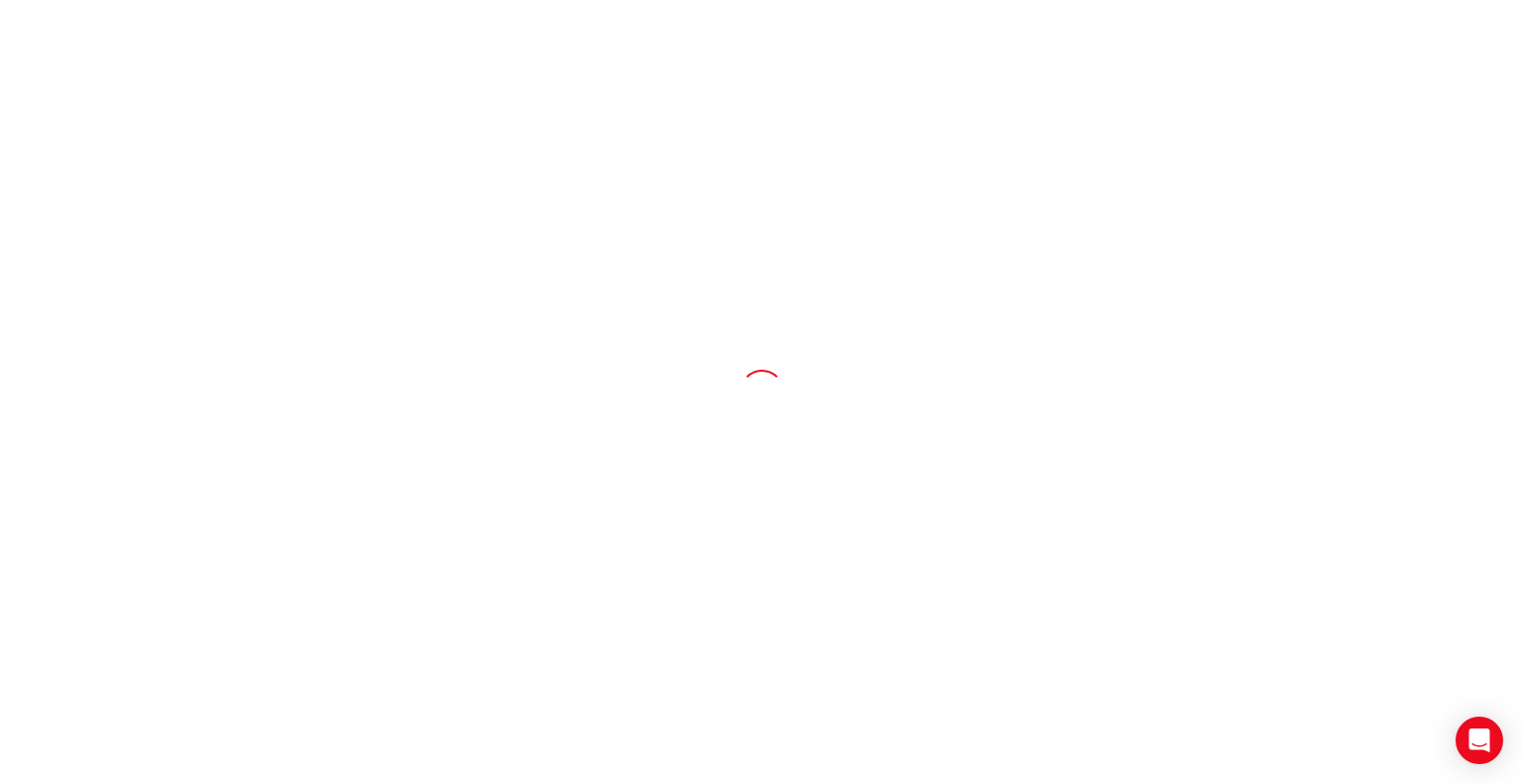 scroll, scrollTop: 0, scrollLeft: 0, axis: both 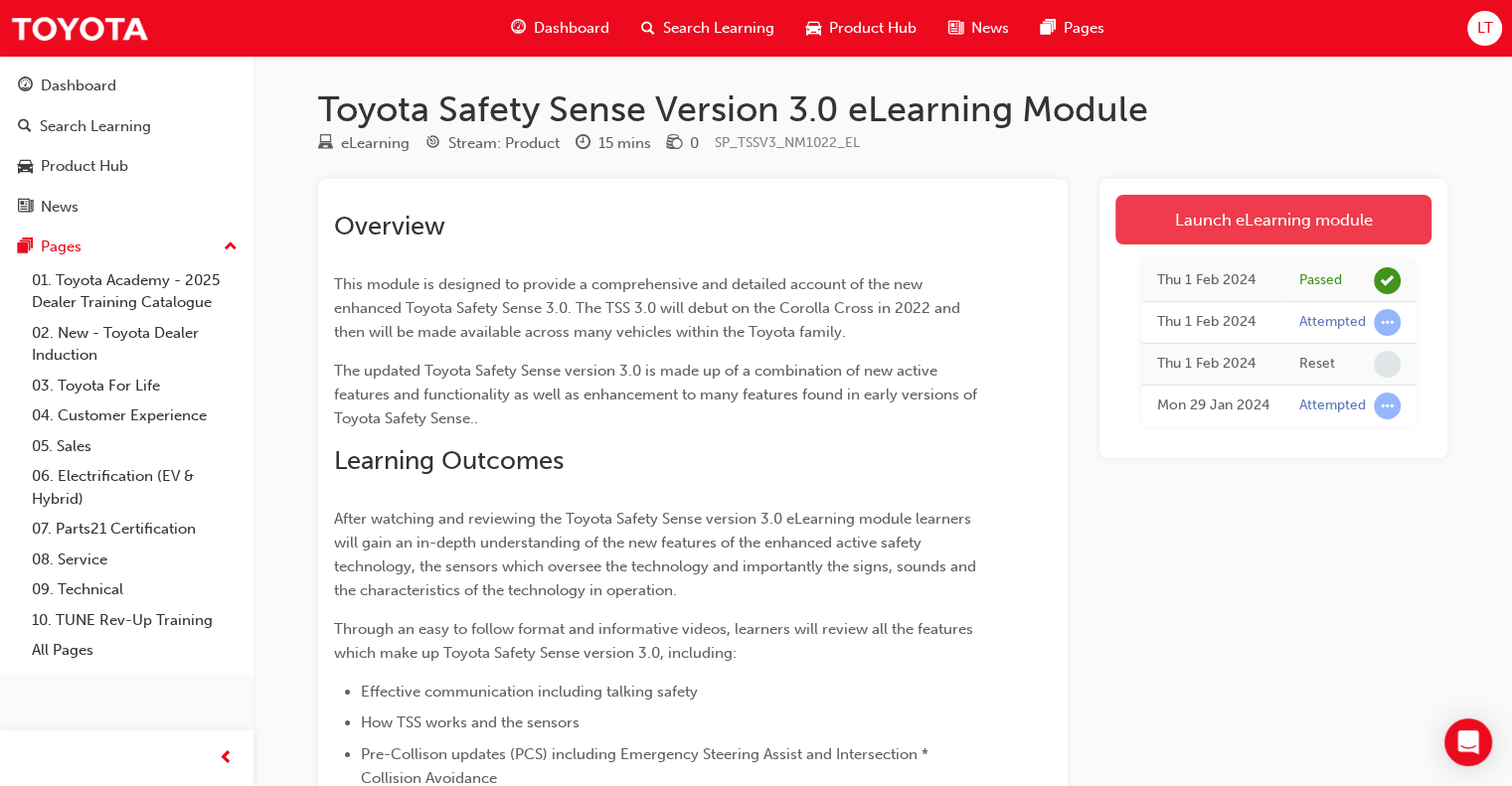 click on "Launch eLearning module" at bounding box center [1273, 220] 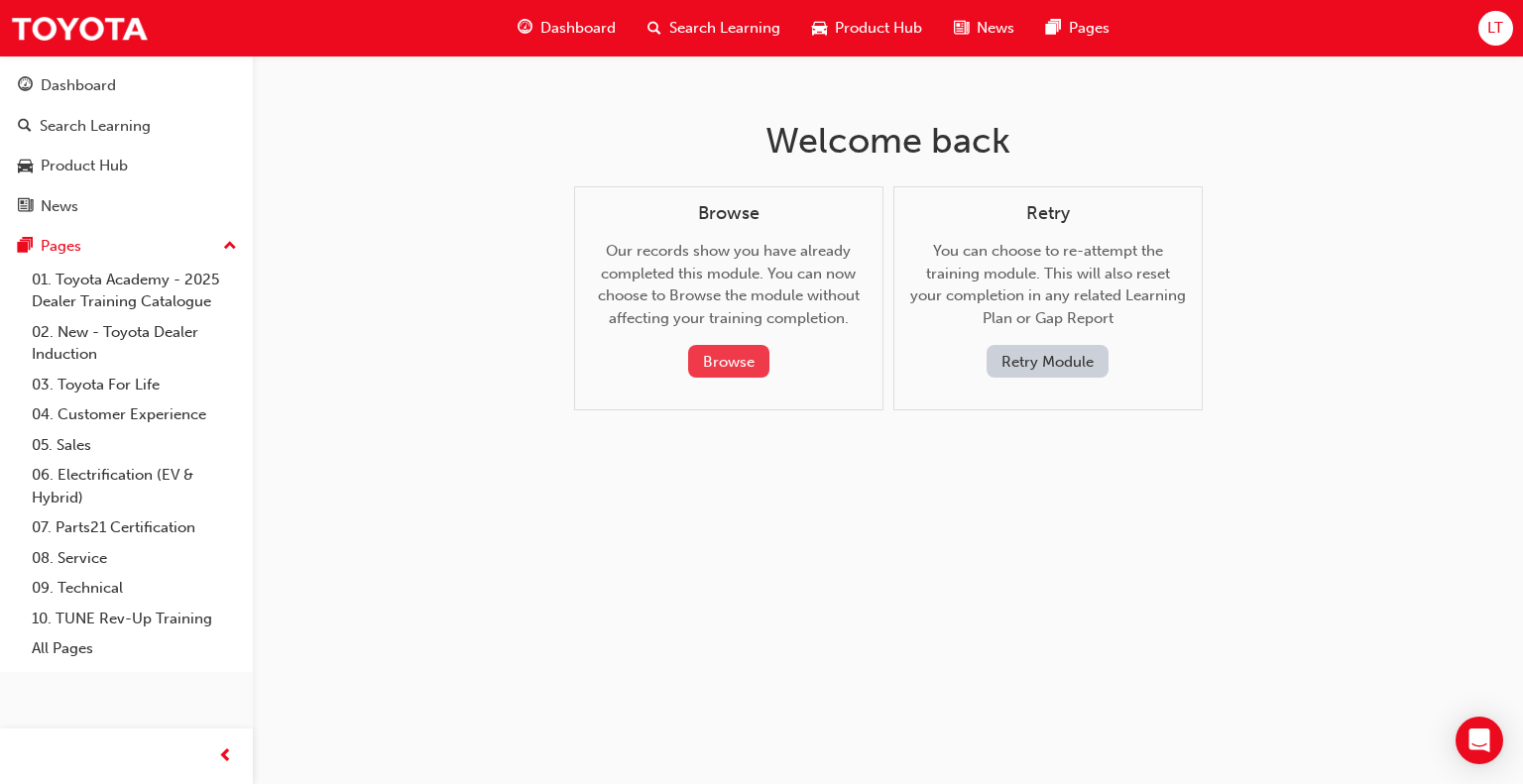 click on "Browse" at bounding box center (729, 361) 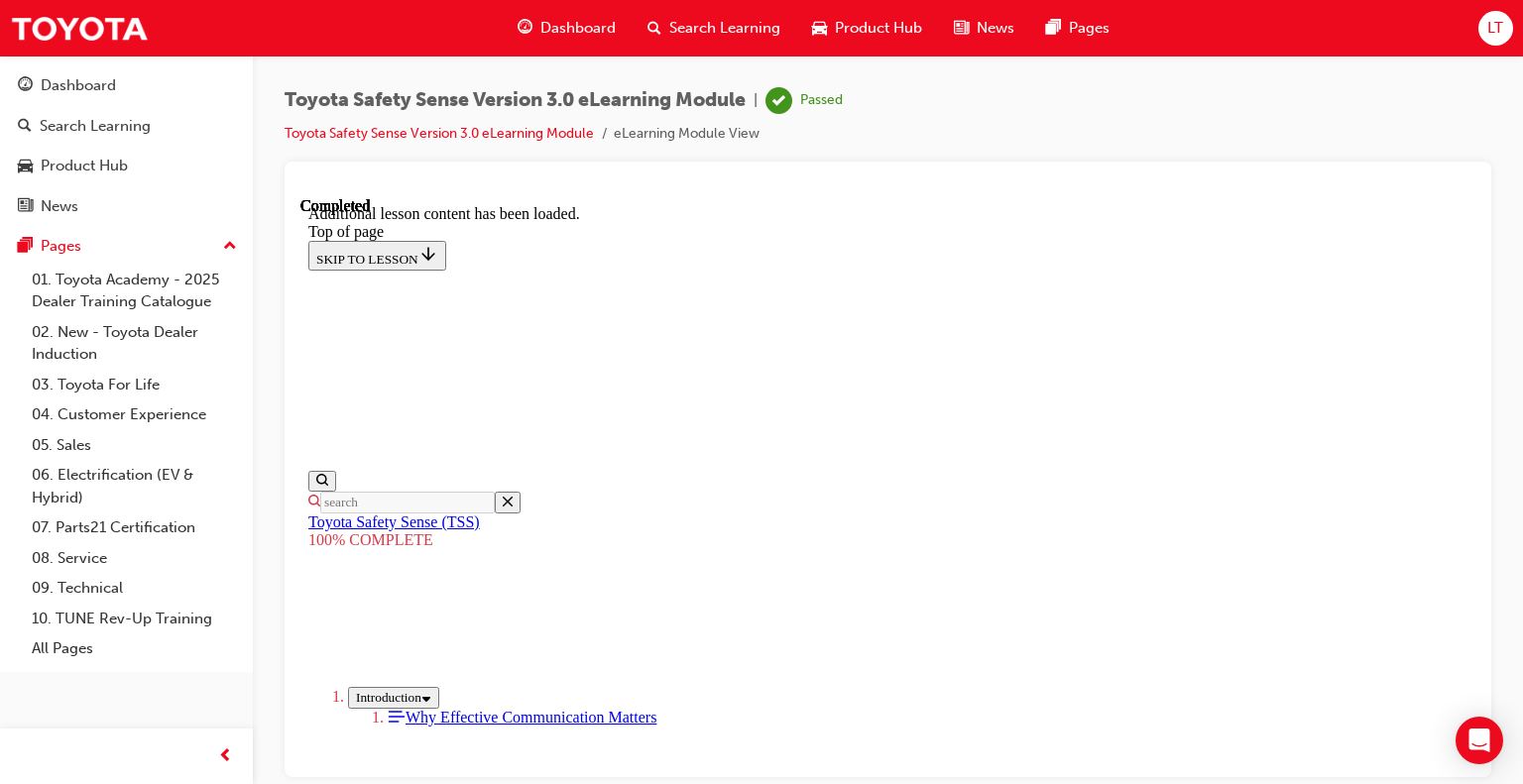 scroll, scrollTop: 0, scrollLeft: 0, axis: both 